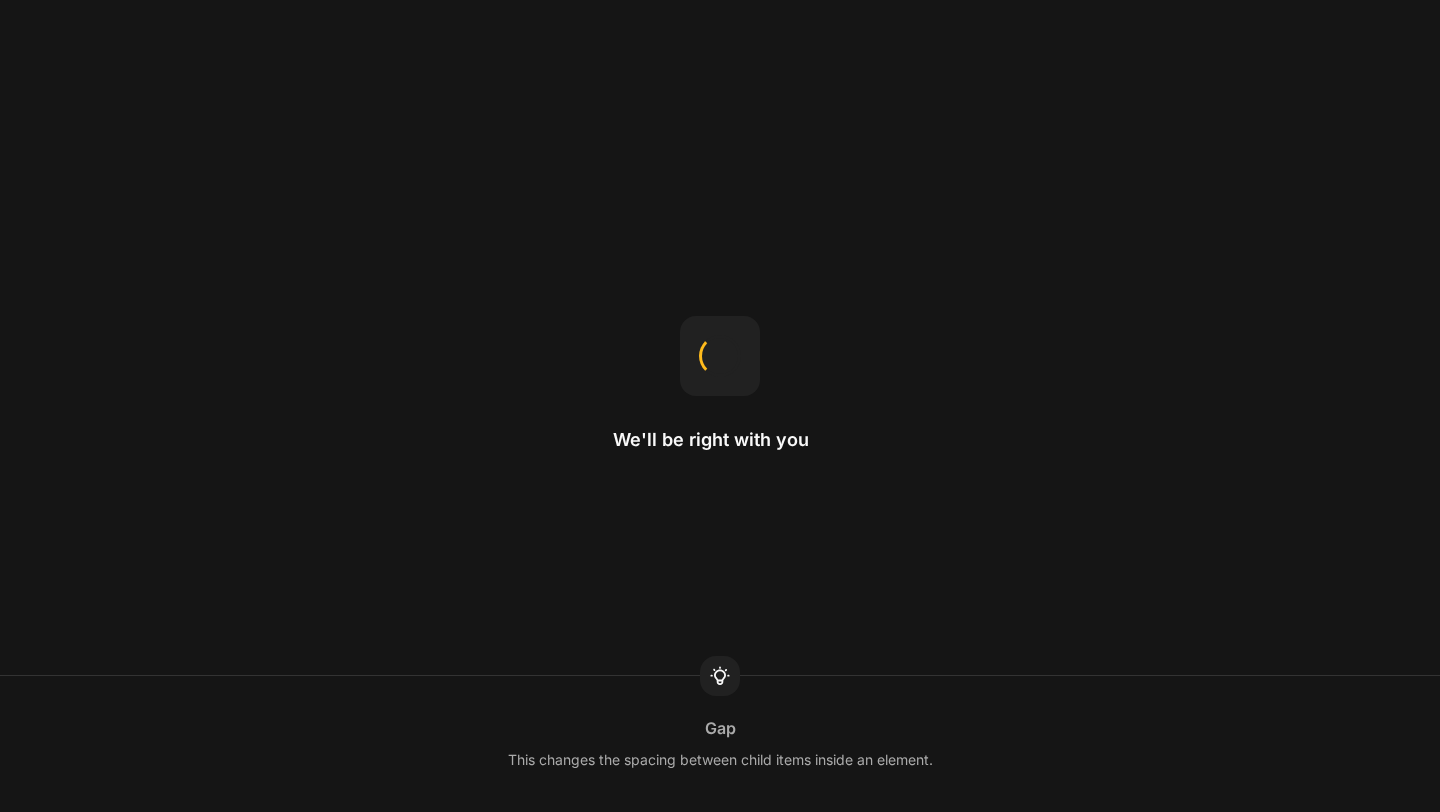 scroll, scrollTop: 0, scrollLeft: 0, axis: both 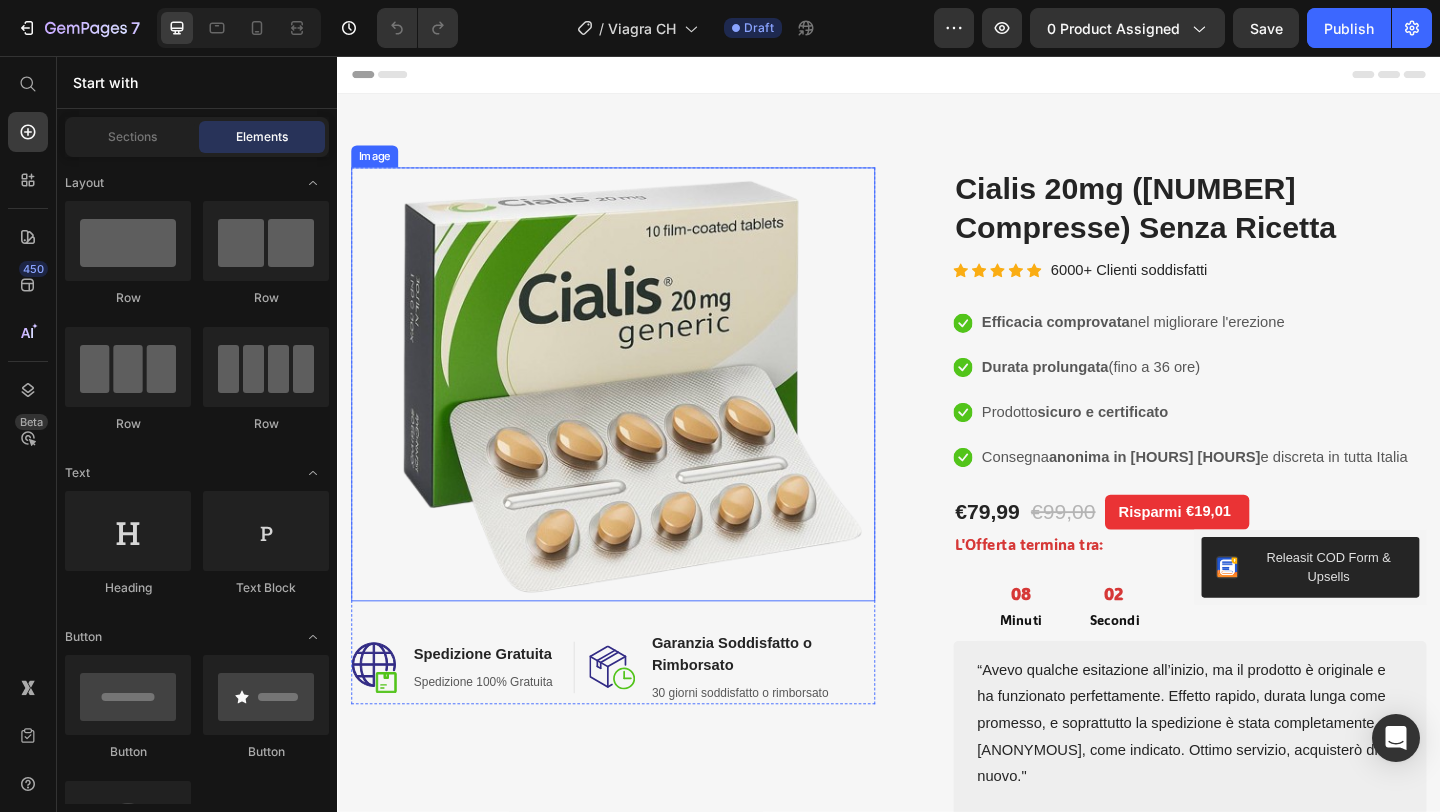 click at bounding box center [637, 413] 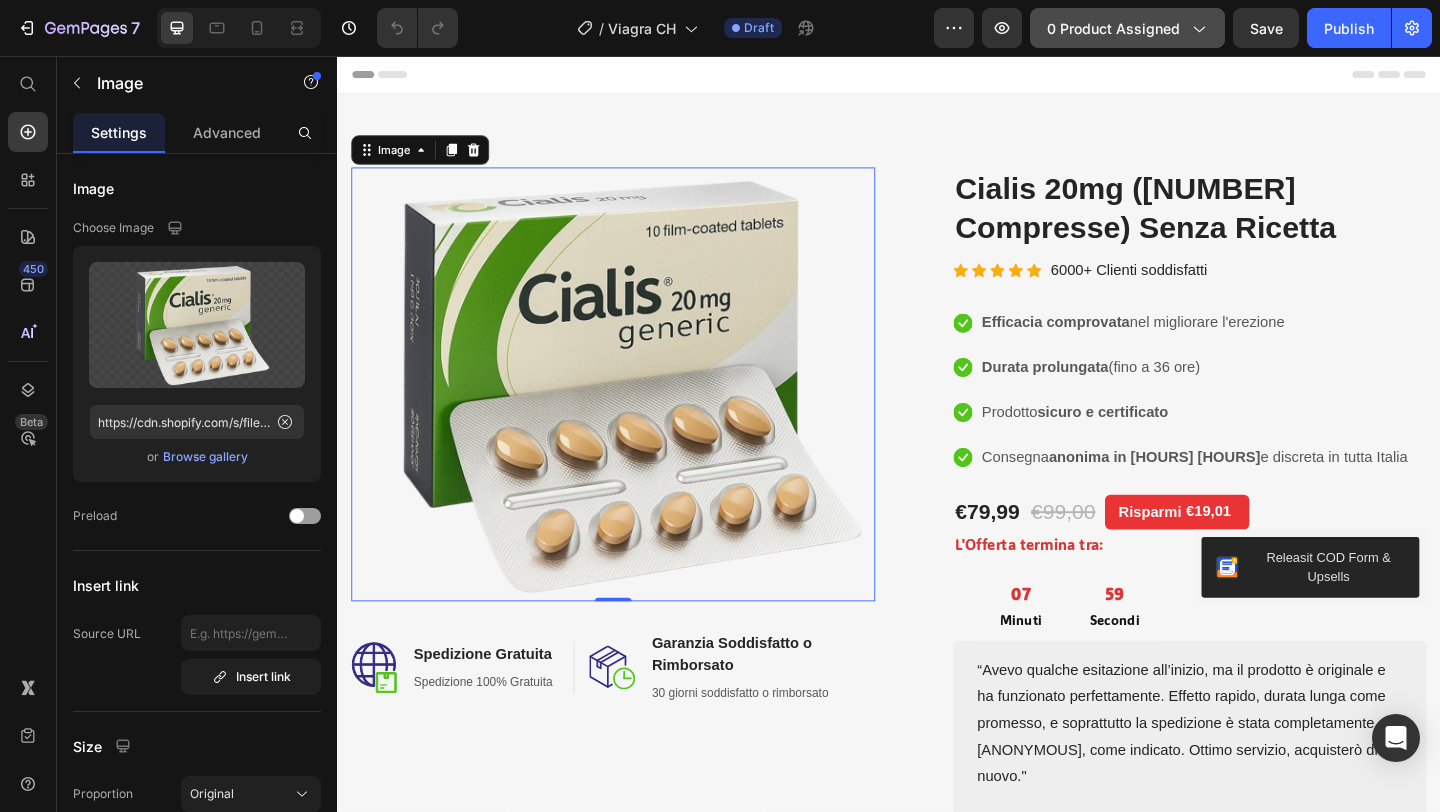 click on "0 product assigned" at bounding box center (1127, 28) 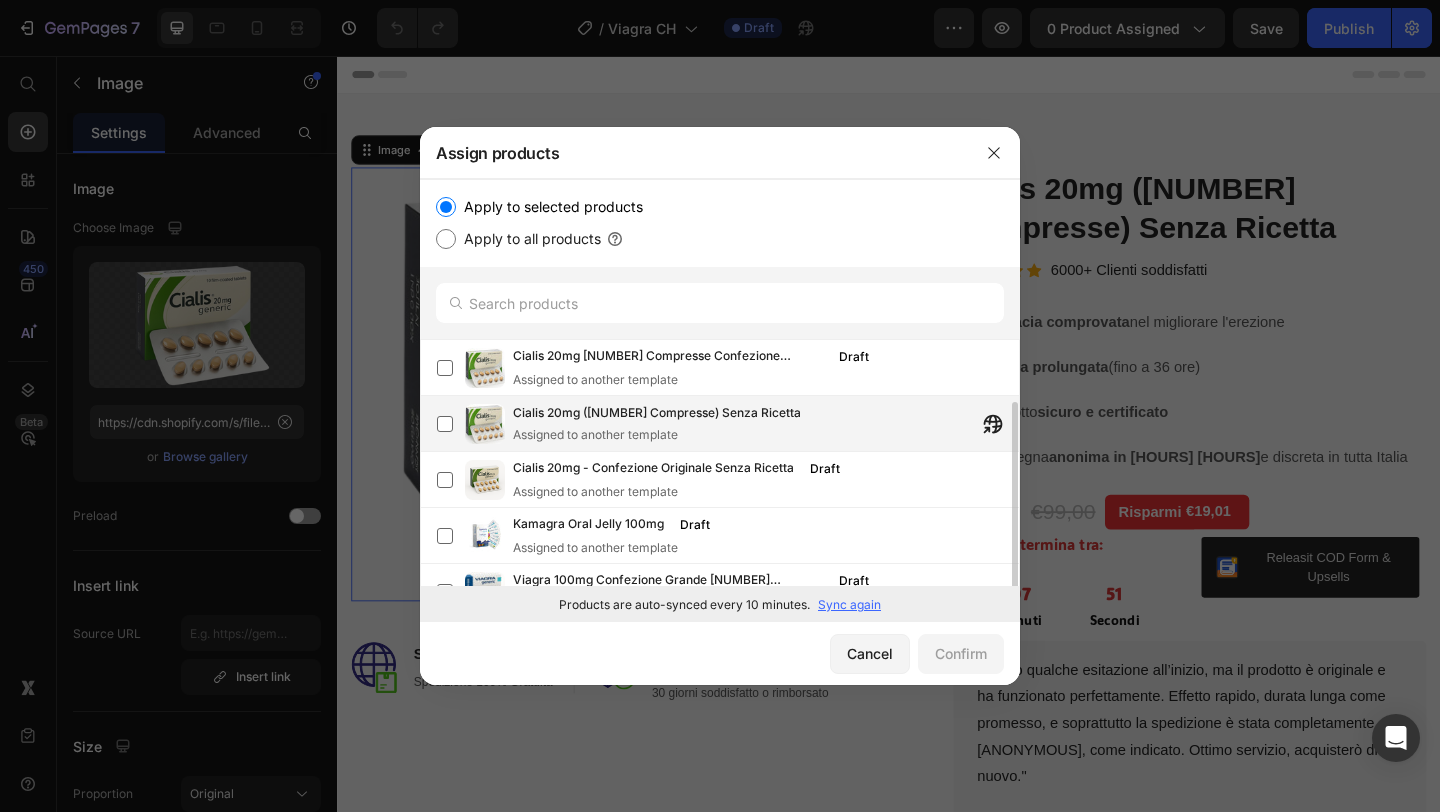 scroll, scrollTop: 33, scrollLeft: 0, axis: vertical 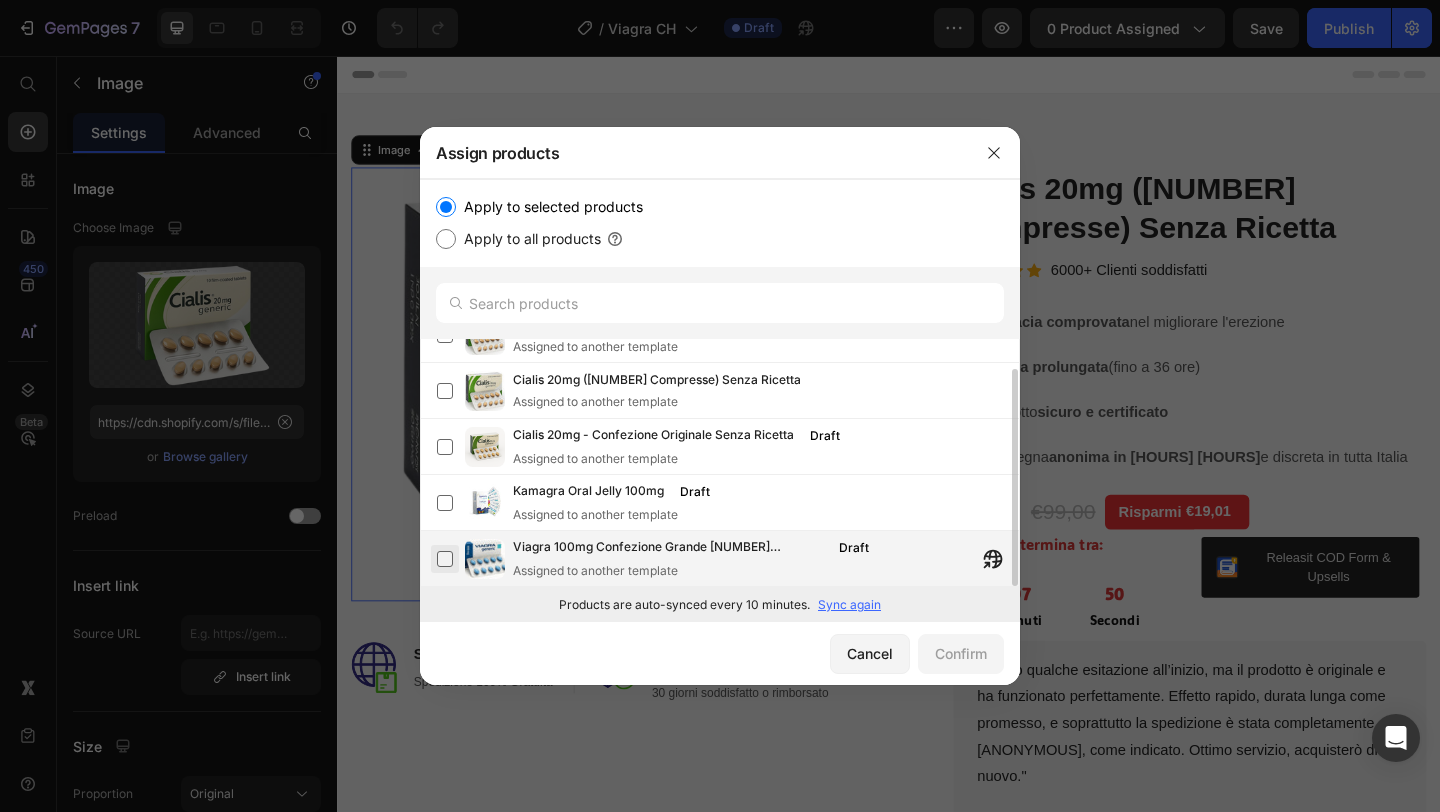 click at bounding box center [445, 559] 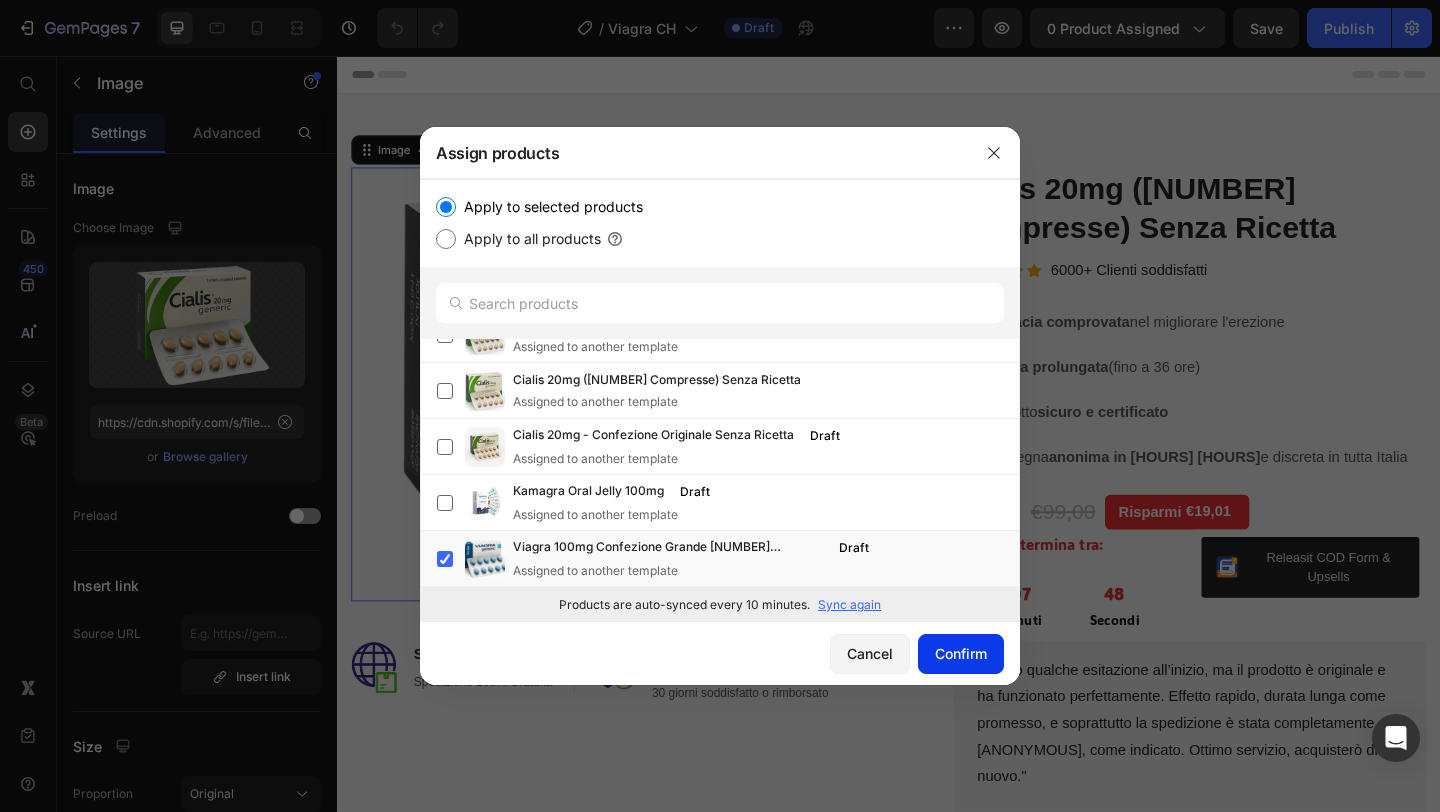 click on "Confirm" at bounding box center [961, 653] 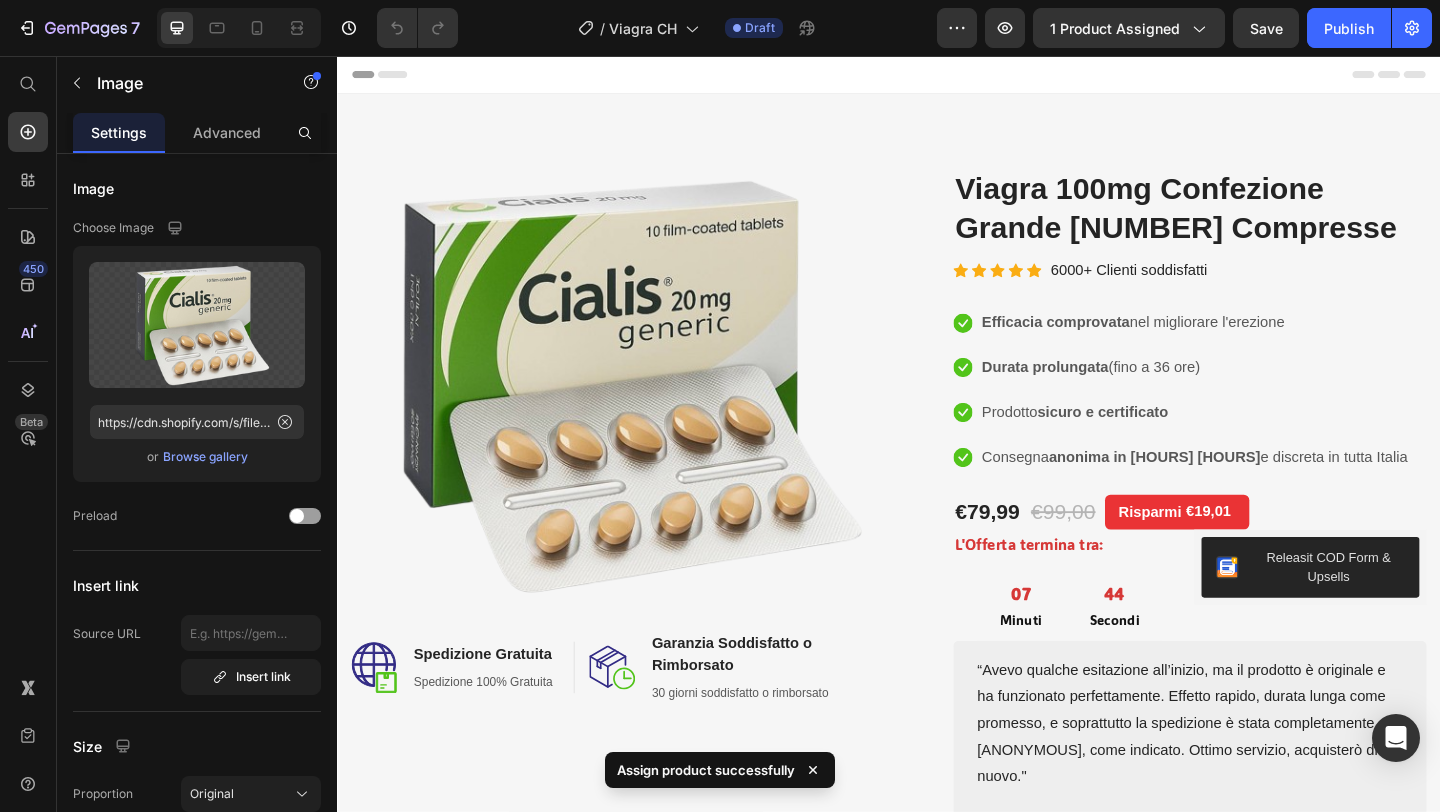 click at bounding box center [637, 413] 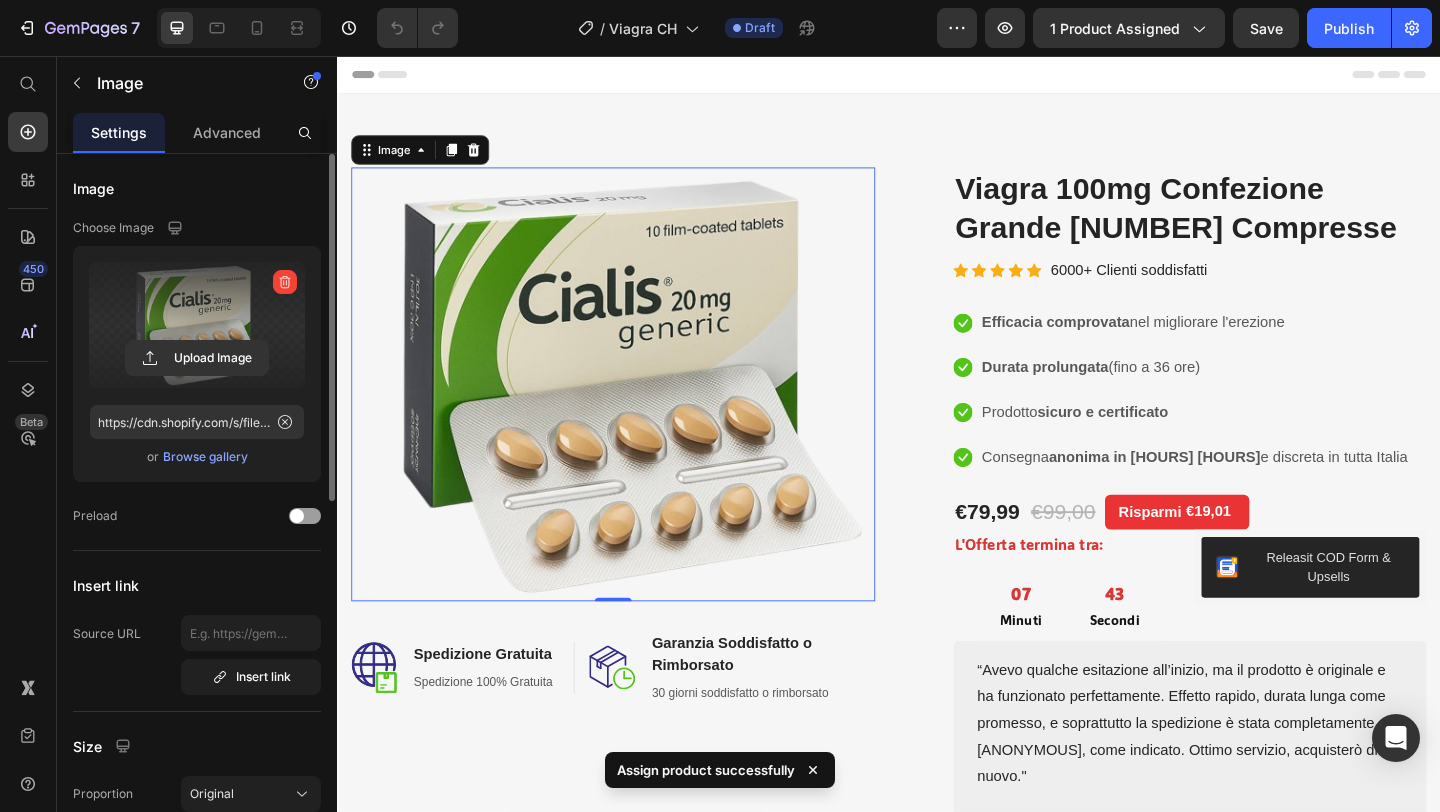click at bounding box center [197, 325] 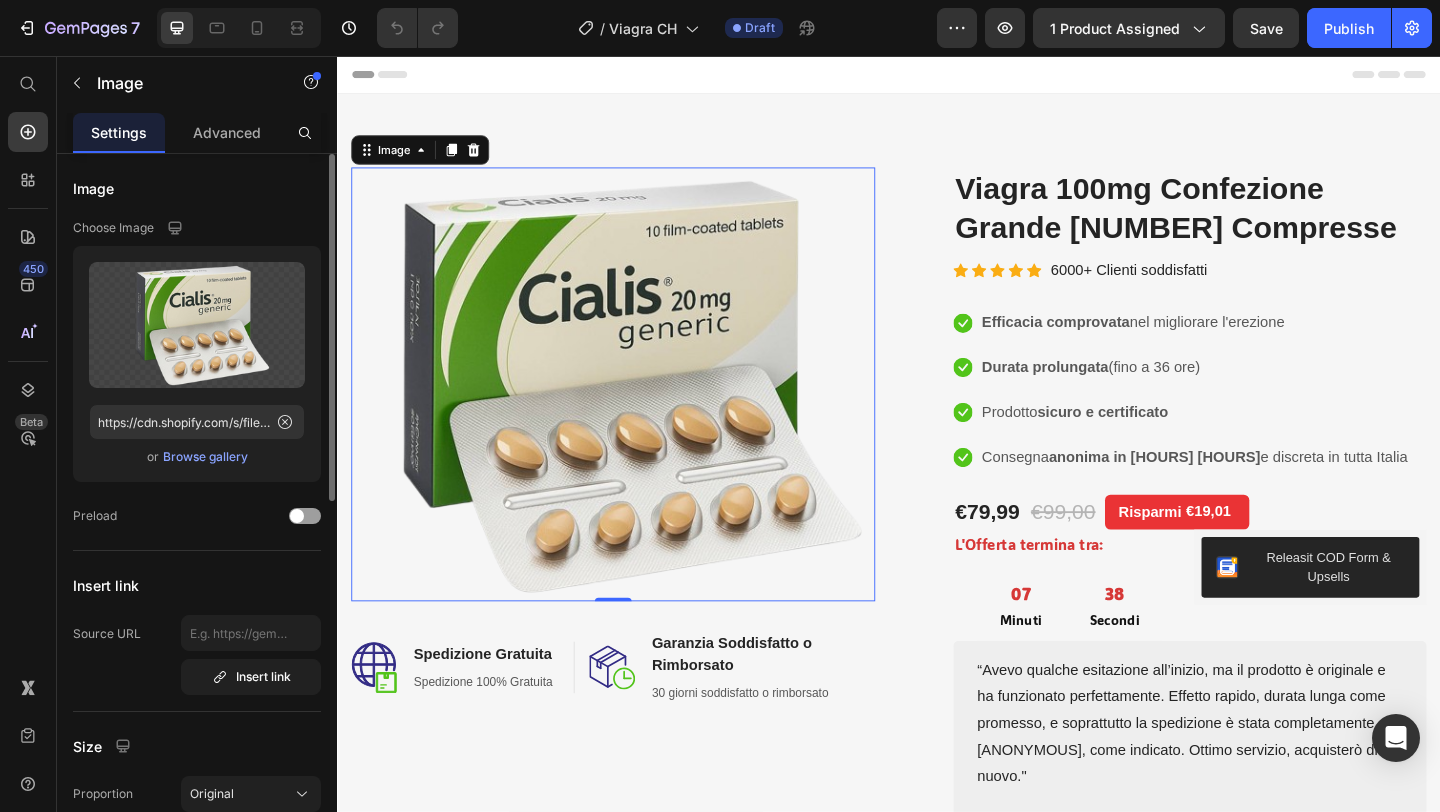 click on "Browse gallery" at bounding box center [205, 457] 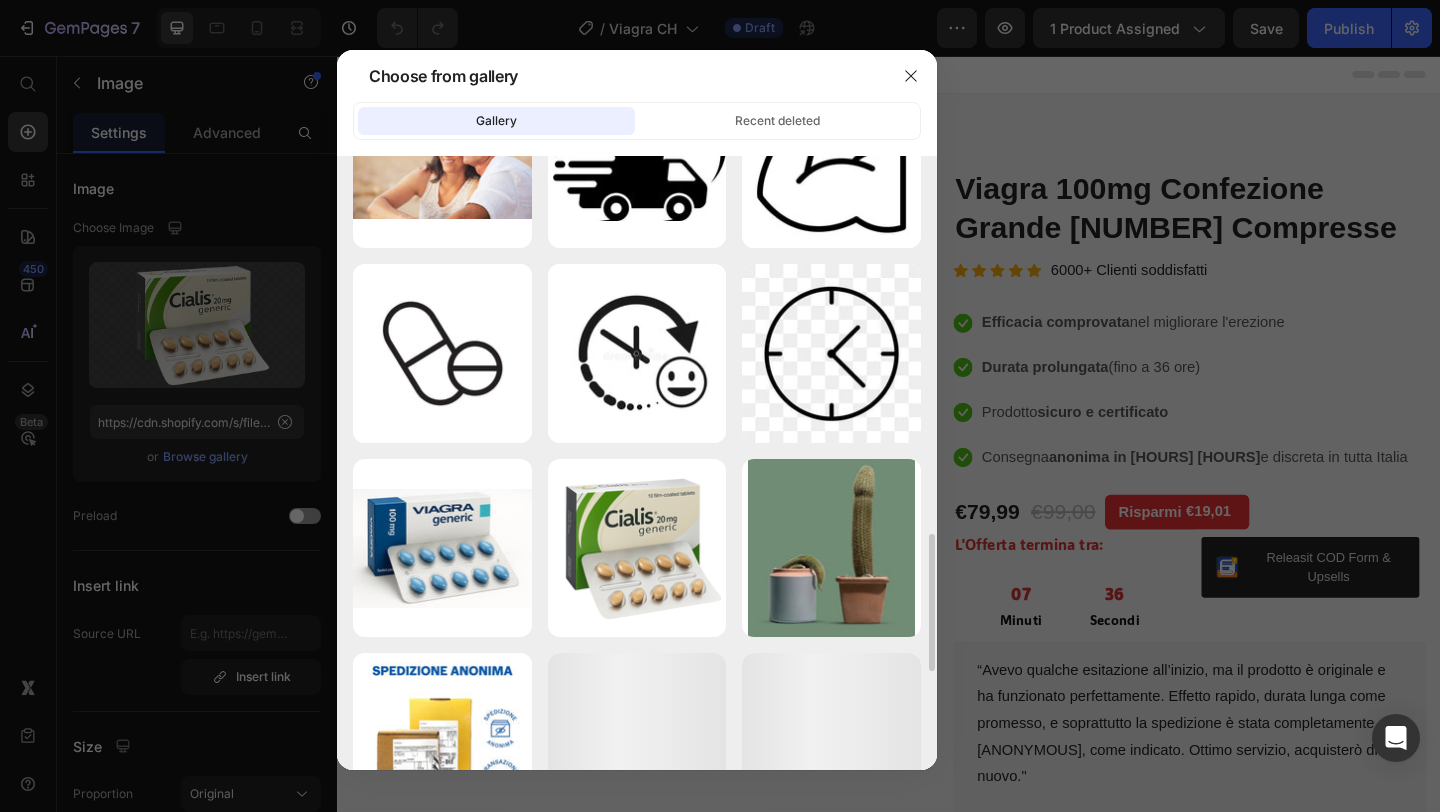 scroll, scrollTop: 1665, scrollLeft: 0, axis: vertical 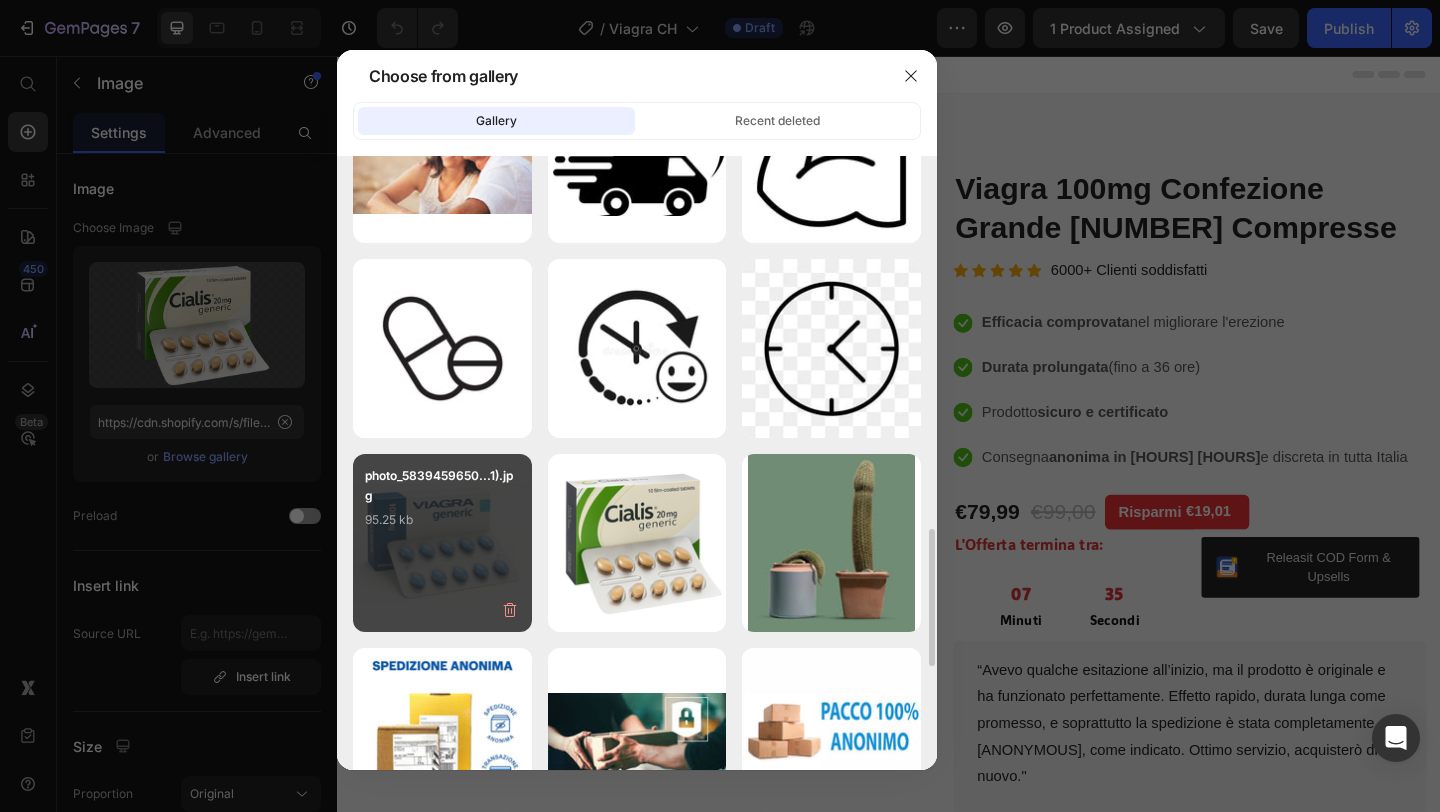 click on "photo_5839459650...1).jpg" at bounding box center (442, 486) 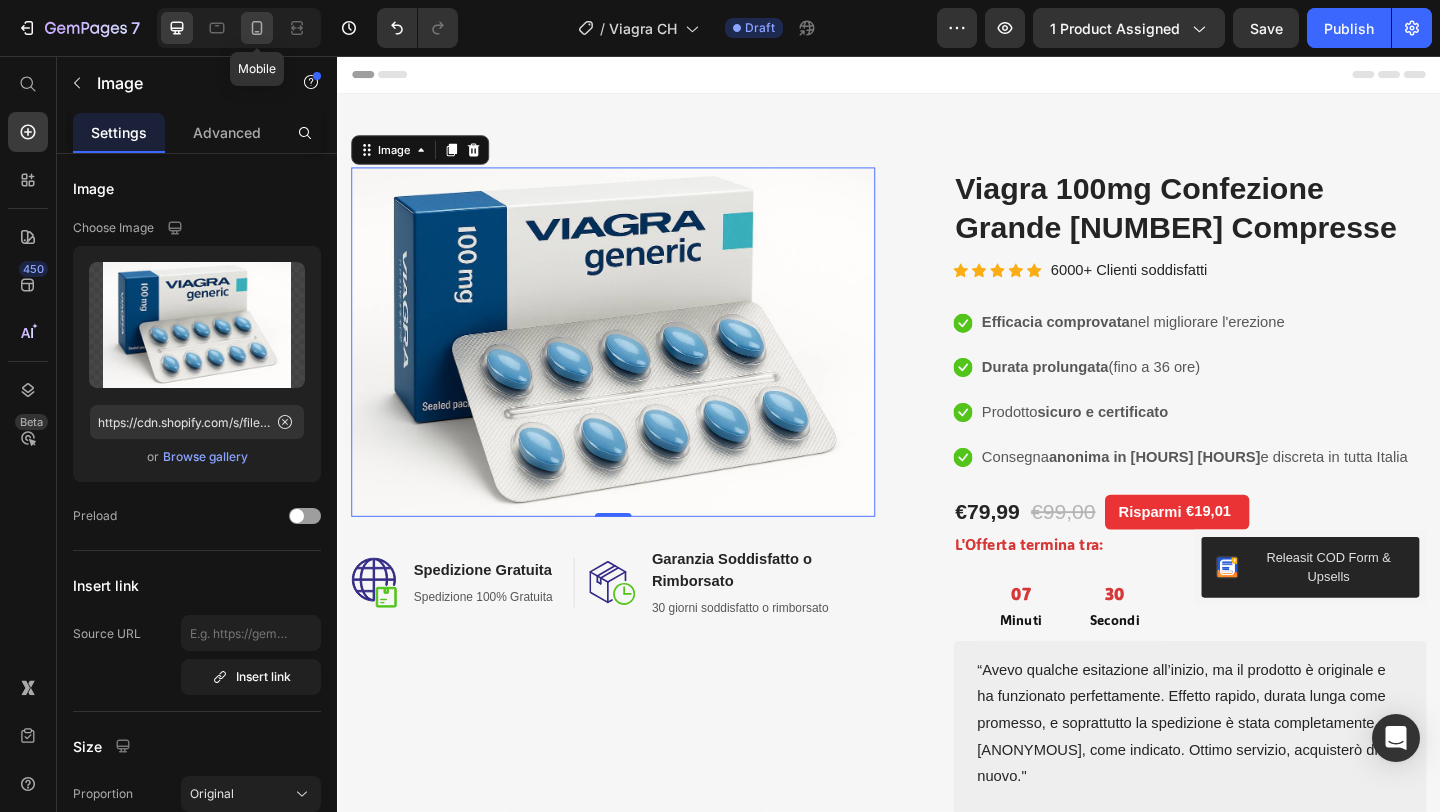 click 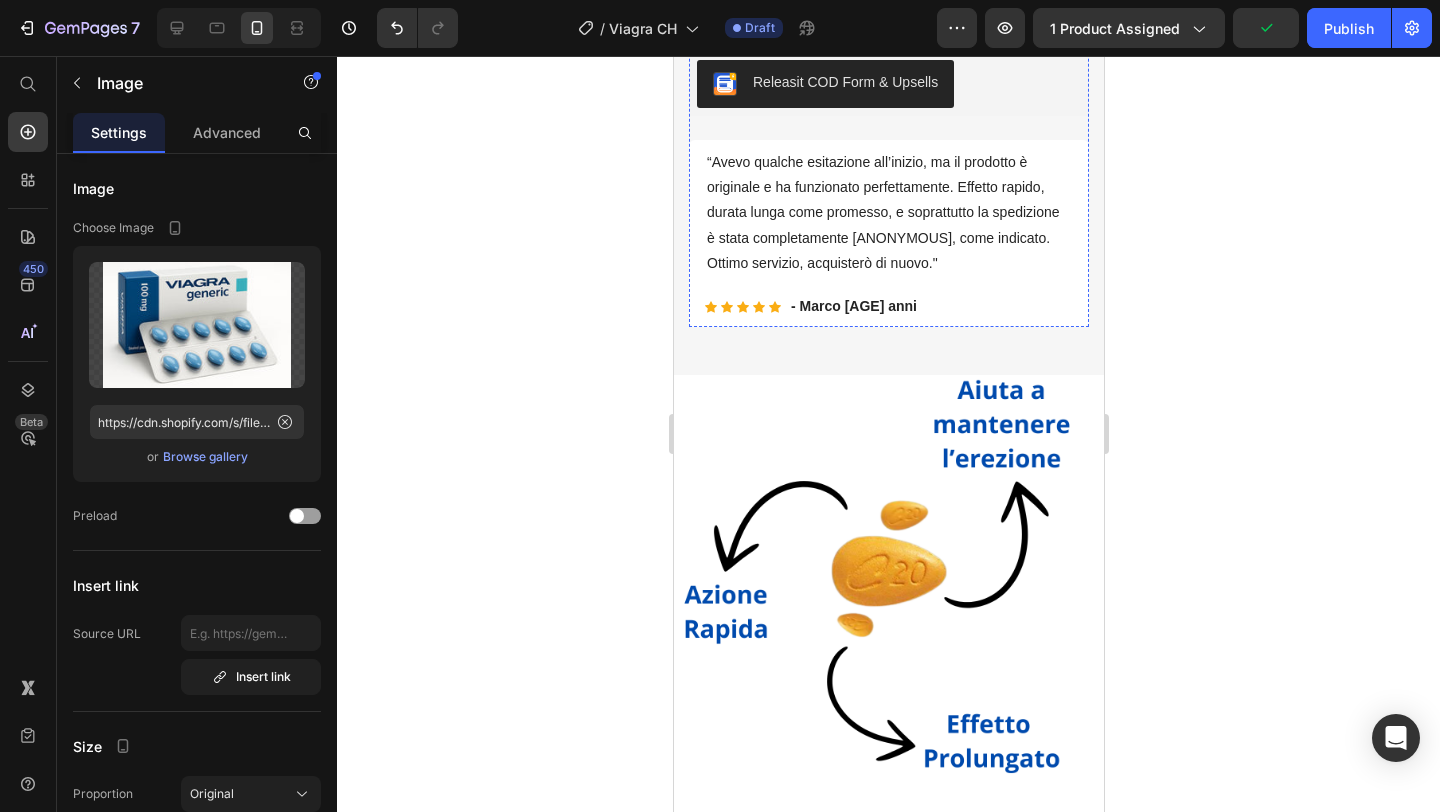 scroll, scrollTop: 800, scrollLeft: 0, axis: vertical 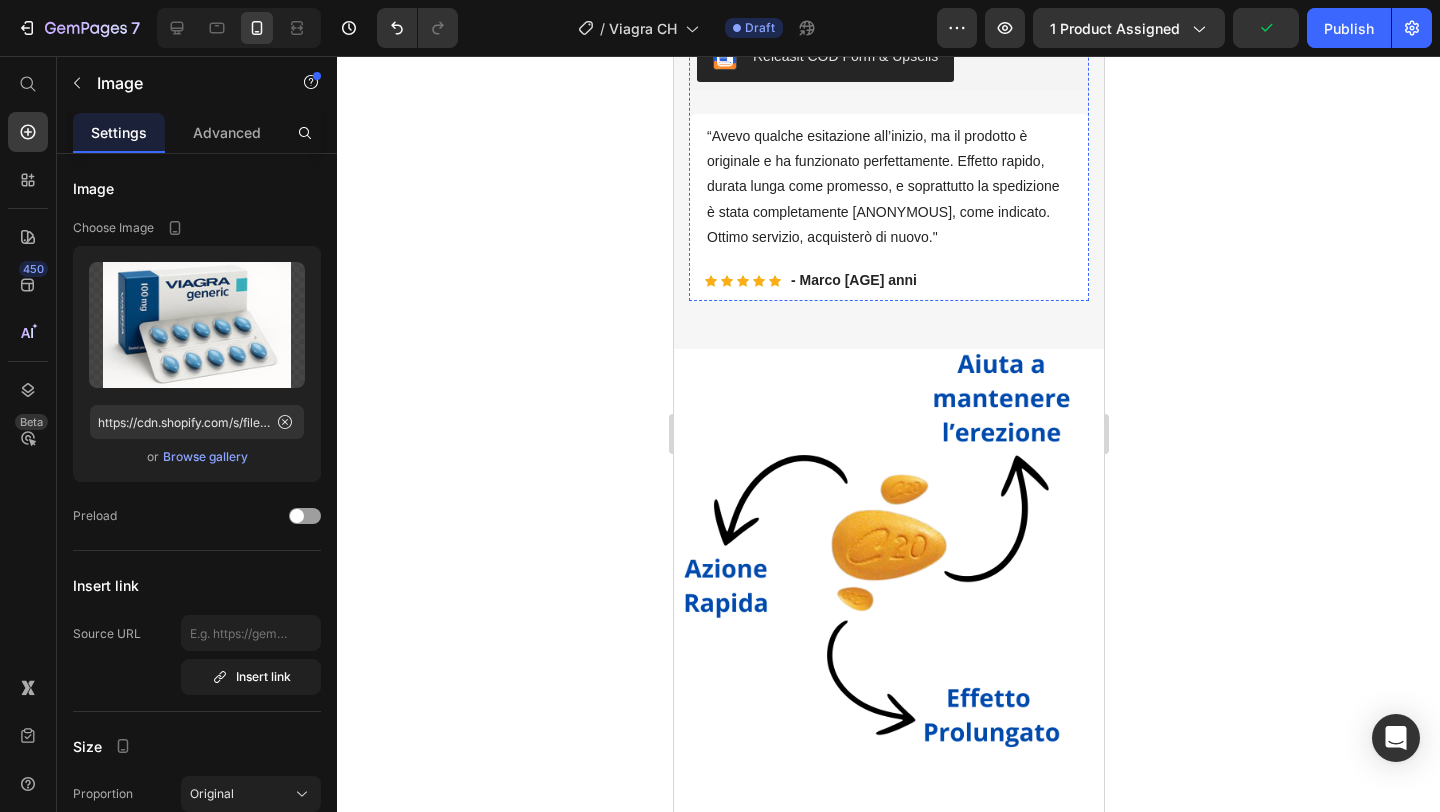 click at bounding box center (888, 564) 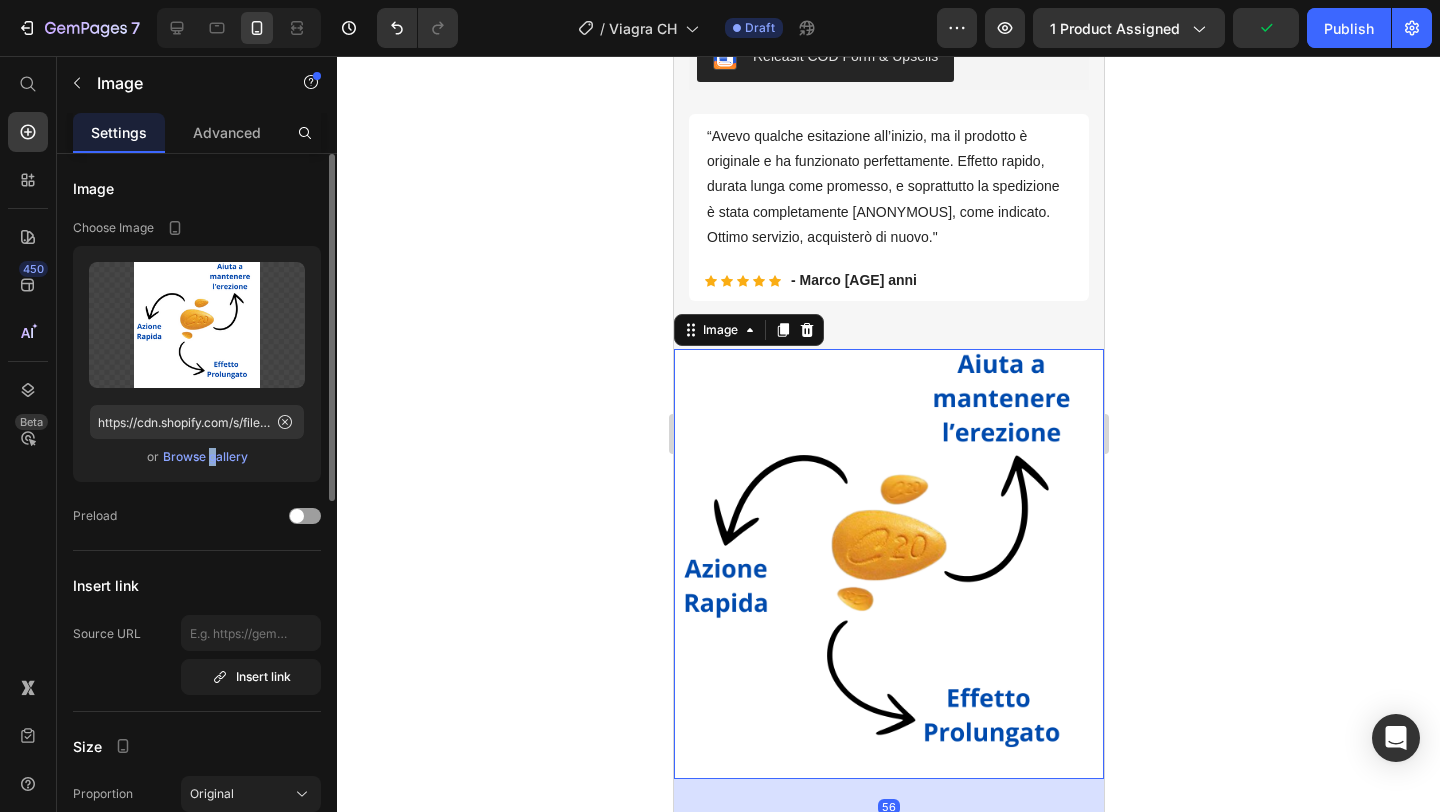 click on "Browse gallery" at bounding box center [205, 457] 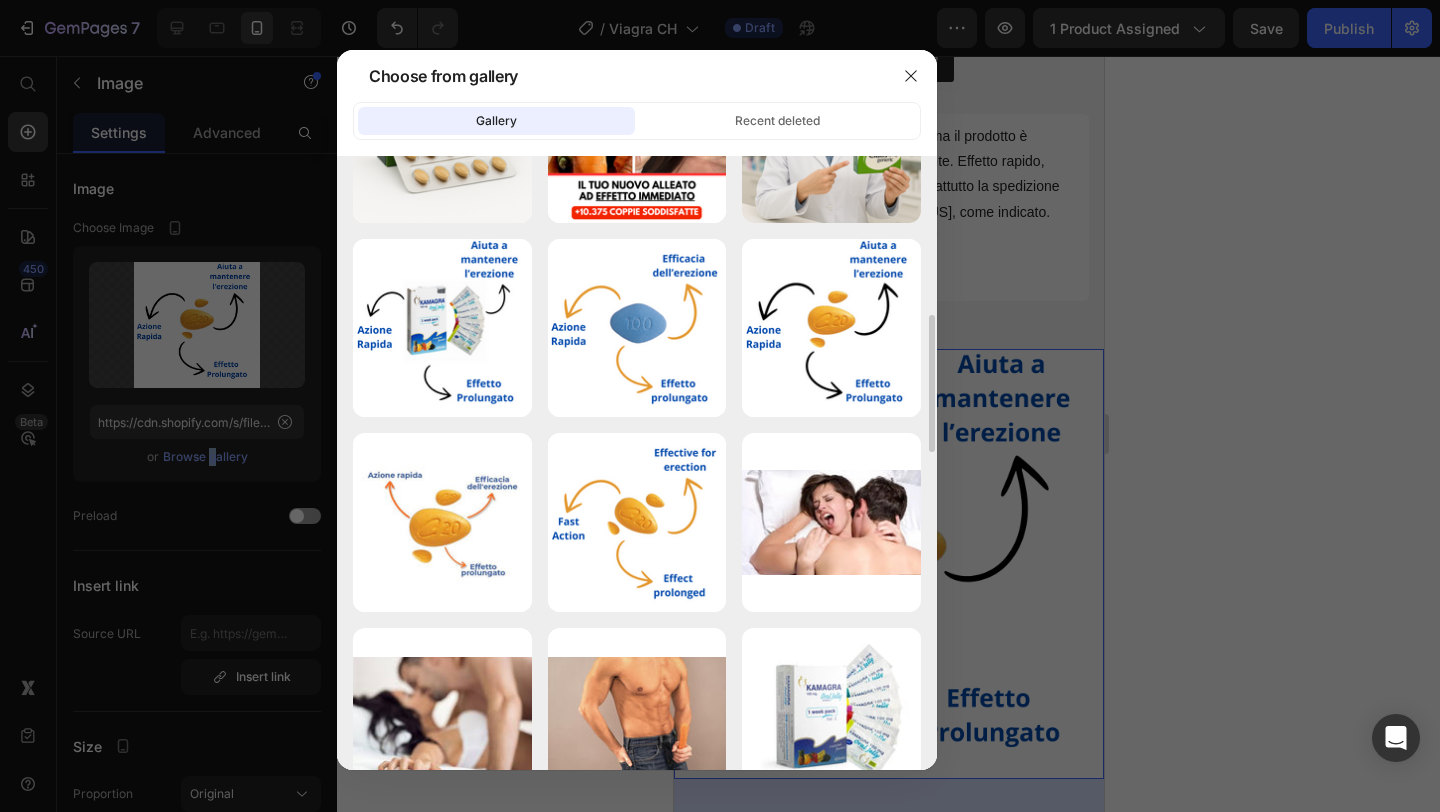 scroll, scrollTop: 646, scrollLeft: 0, axis: vertical 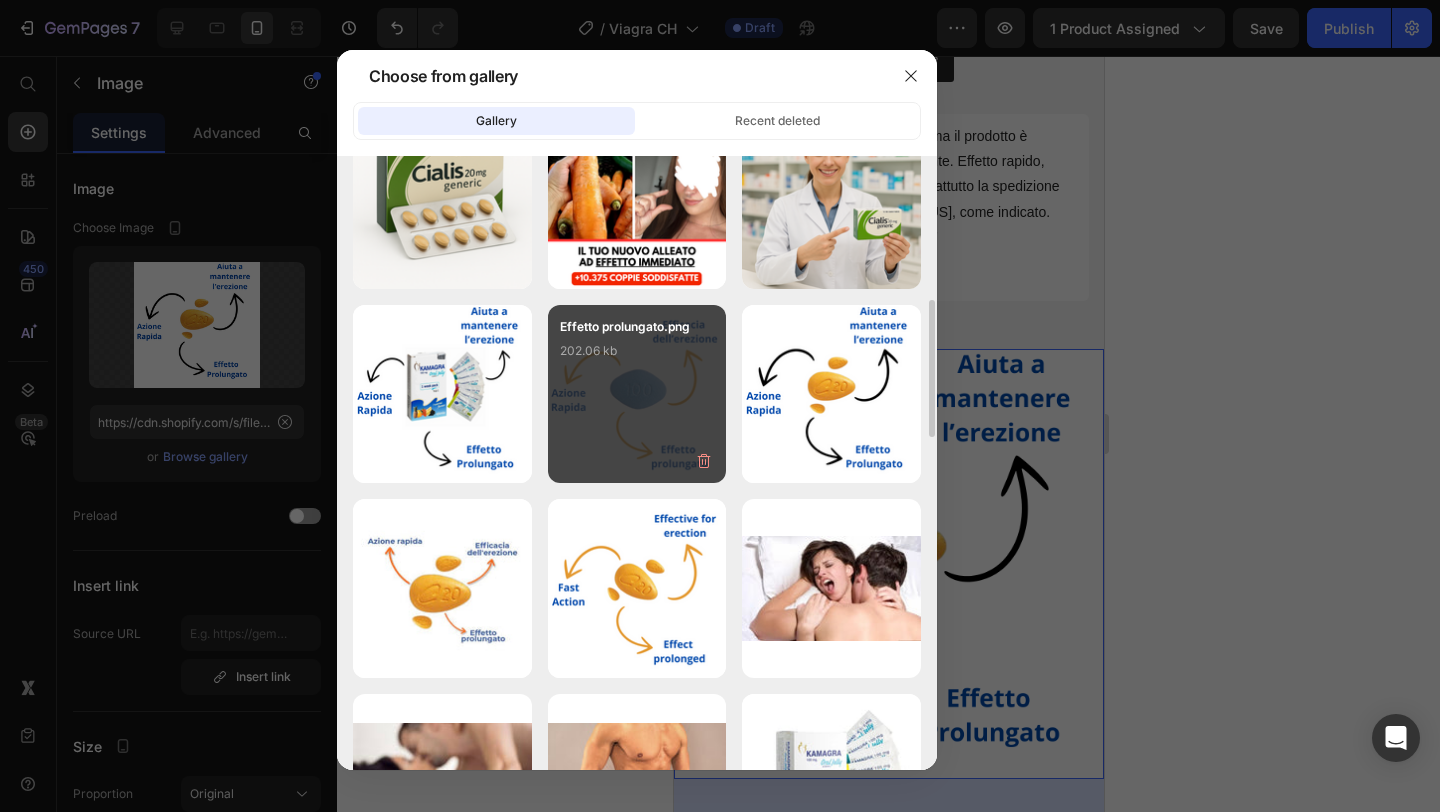 click on "Effetto prolungato.png 202.06 kb" at bounding box center [637, 357] 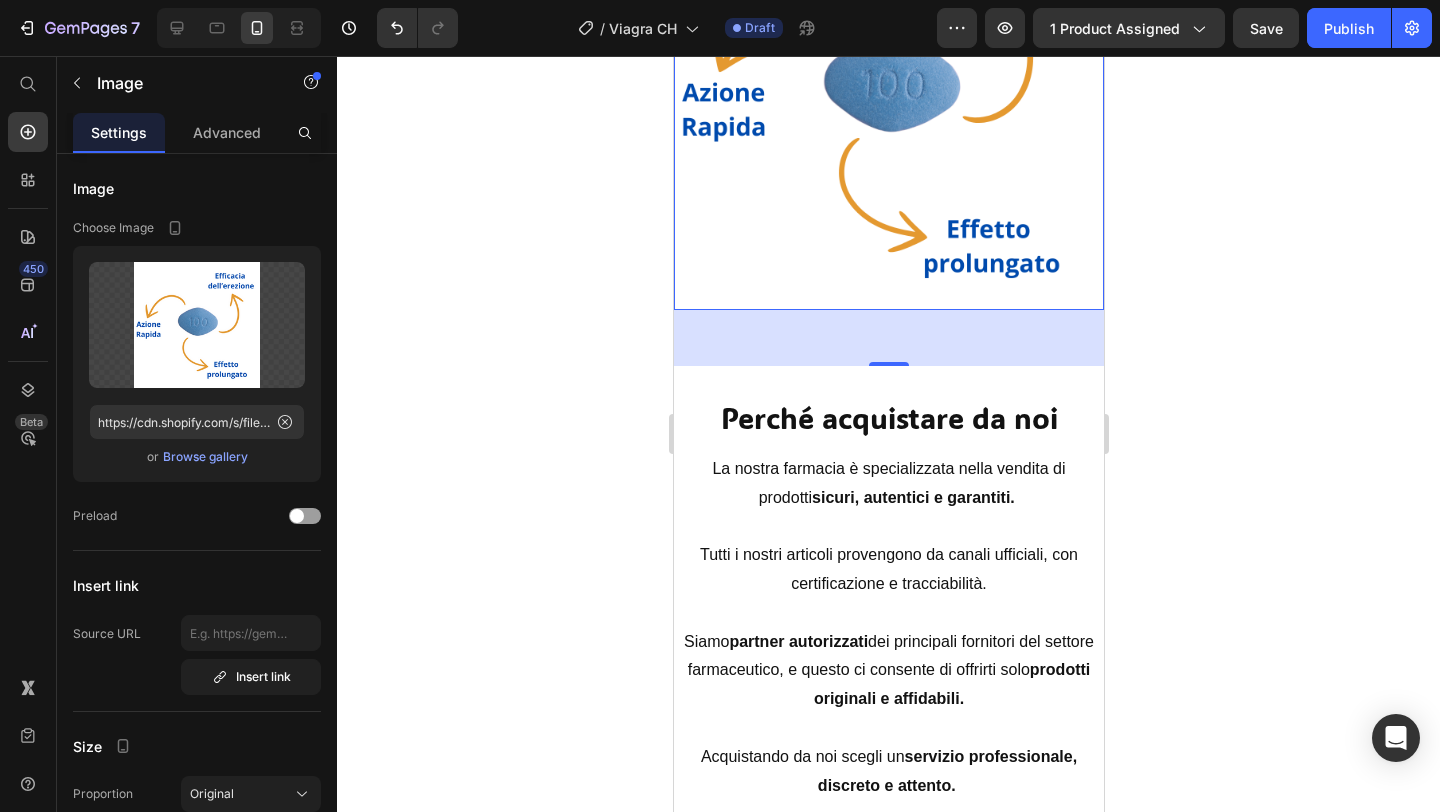 scroll, scrollTop: 1270, scrollLeft: 0, axis: vertical 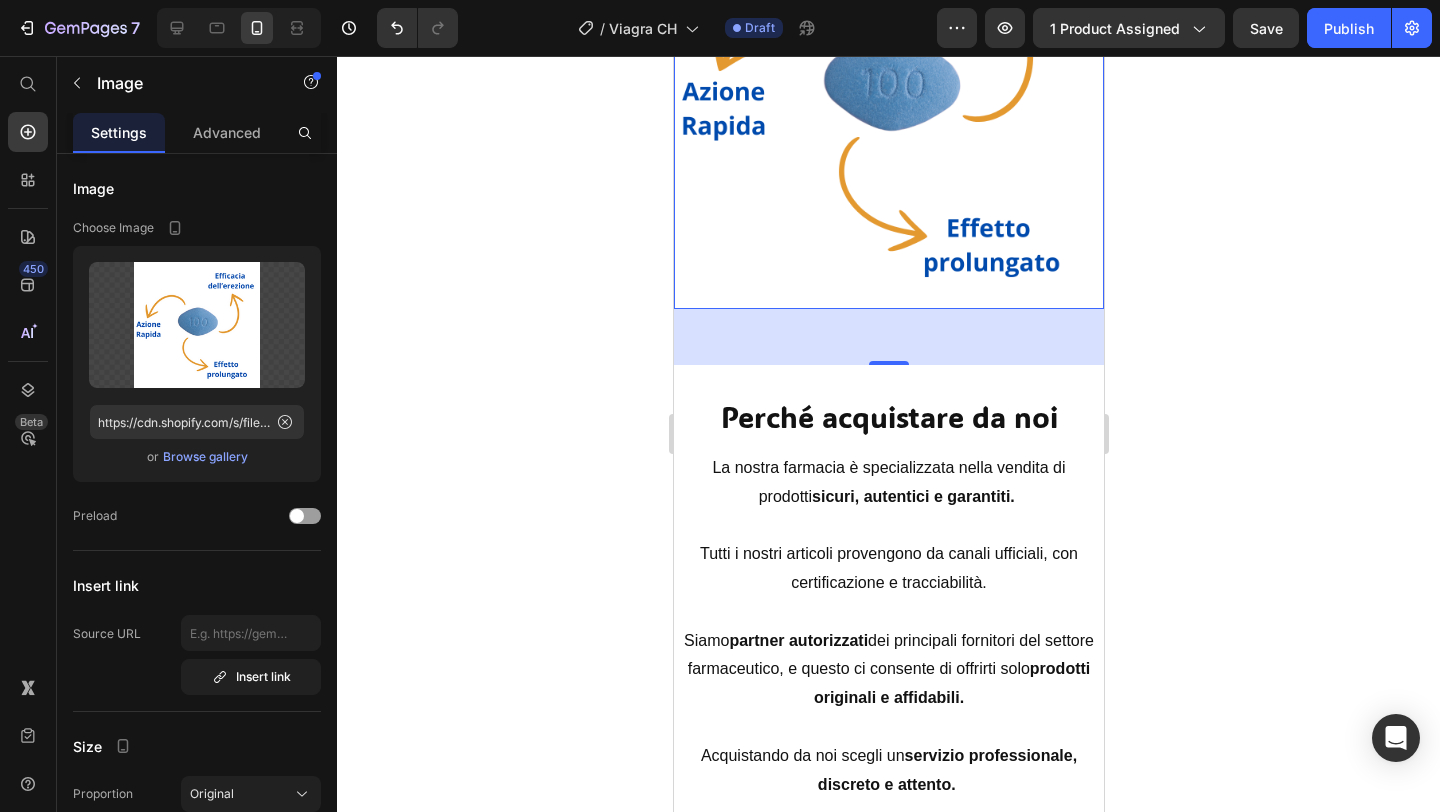 click on "56" at bounding box center [888, 337] 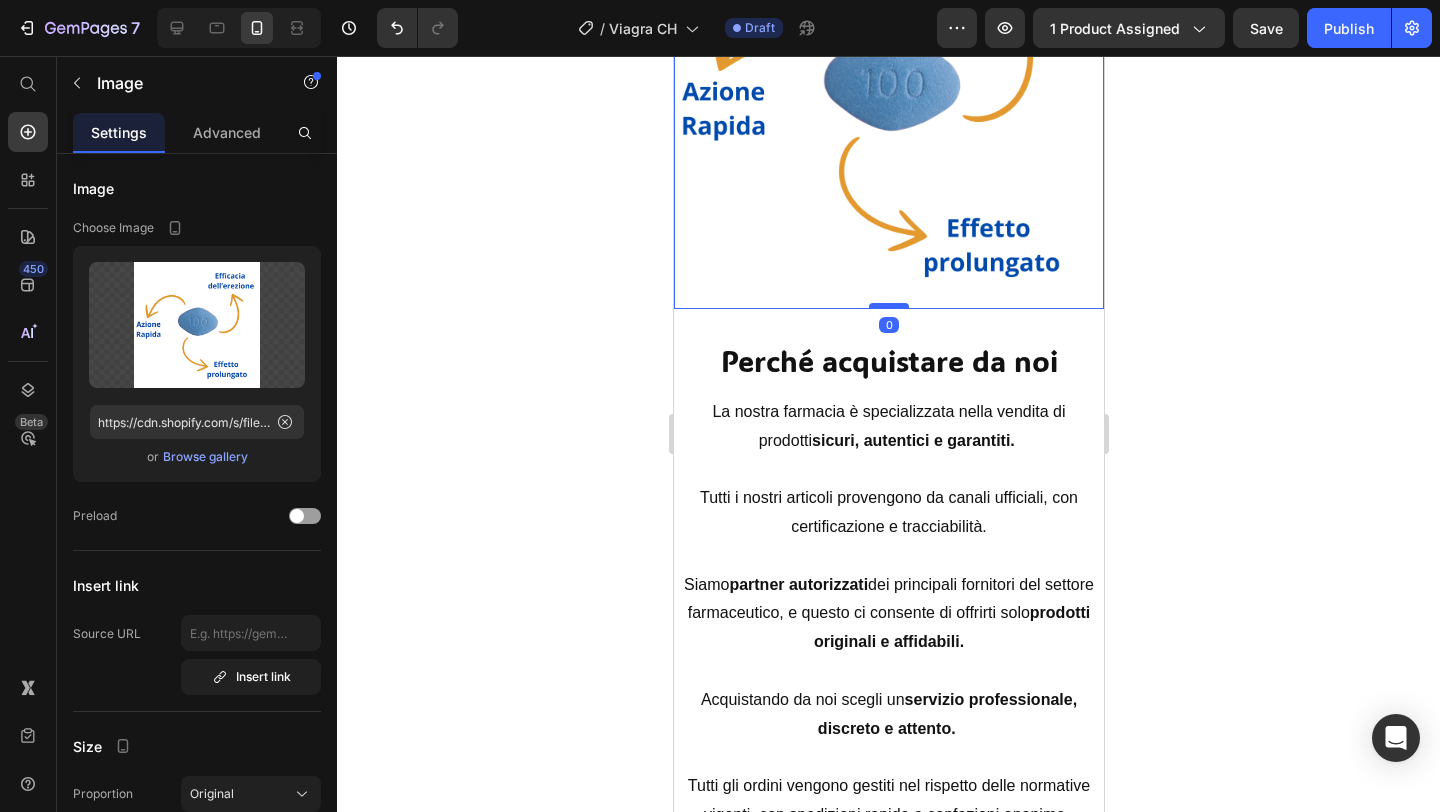 drag, startPoint x: 890, startPoint y: 302, endPoint x: 890, endPoint y: 242, distance: 60 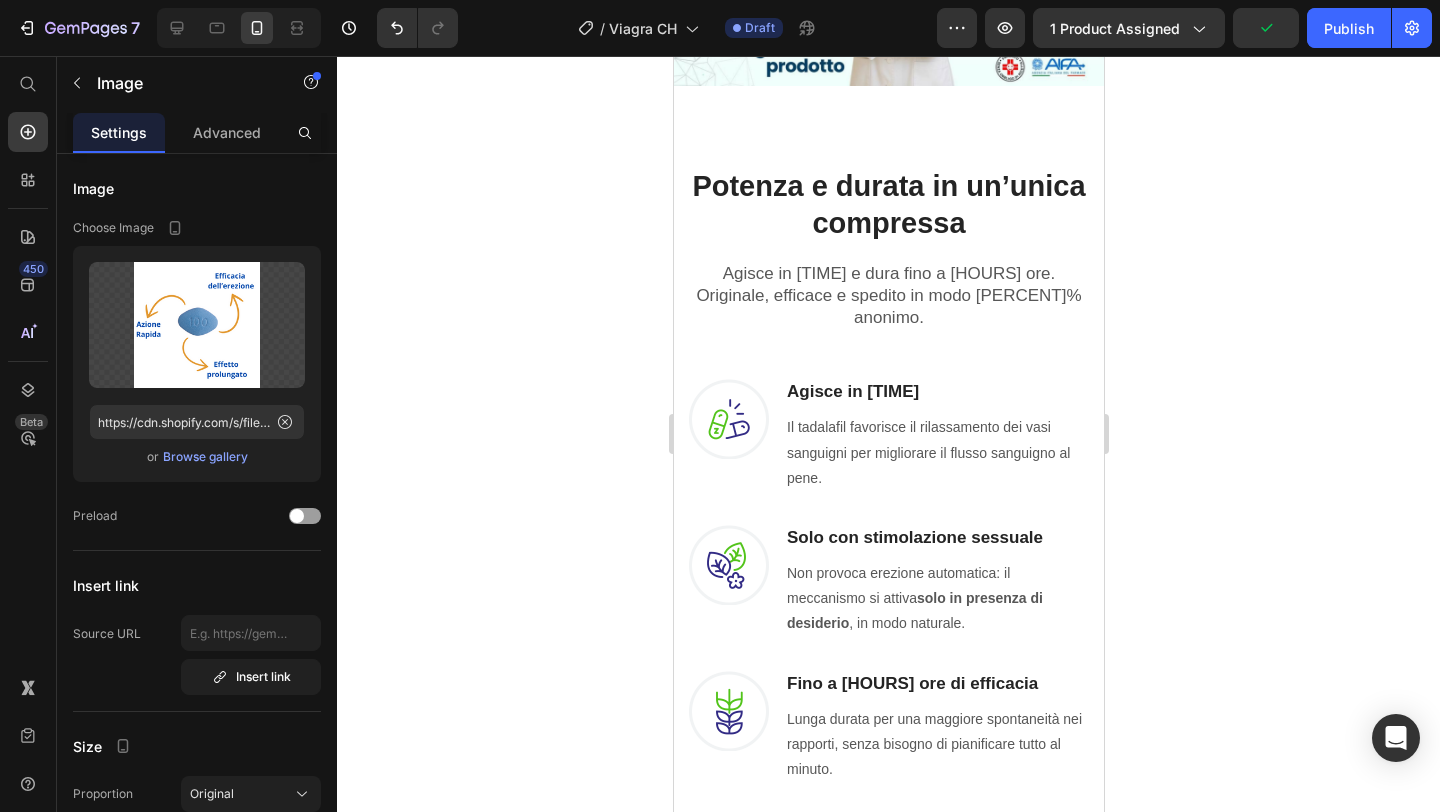 scroll, scrollTop: 2320, scrollLeft: 0, axis: vertical 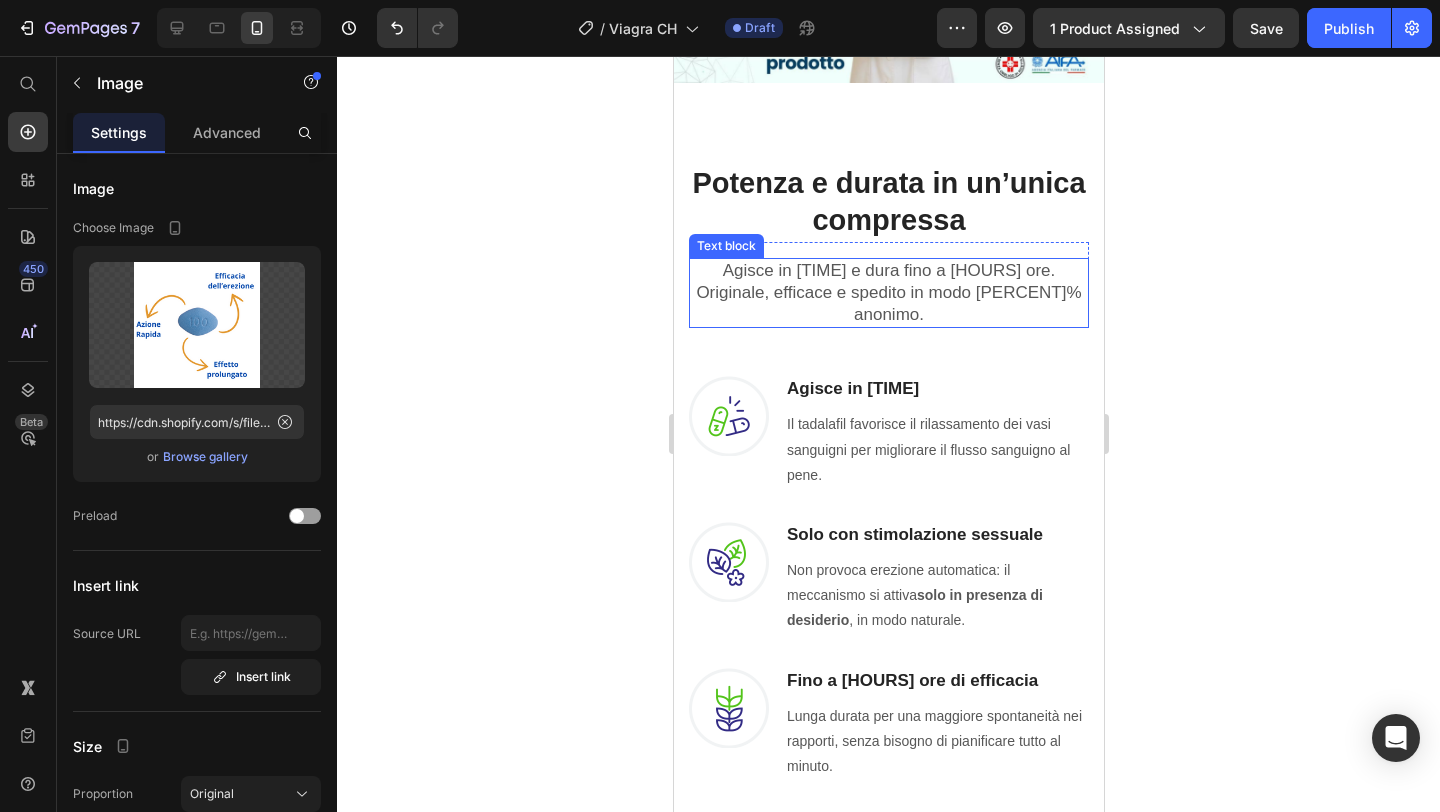 click on "Agisce in [TIME] e dura fino a [HOURS] ore. Originale, efficace e spedito in modo [PERCENT]% anonimo." at bounding box center (888, 293) 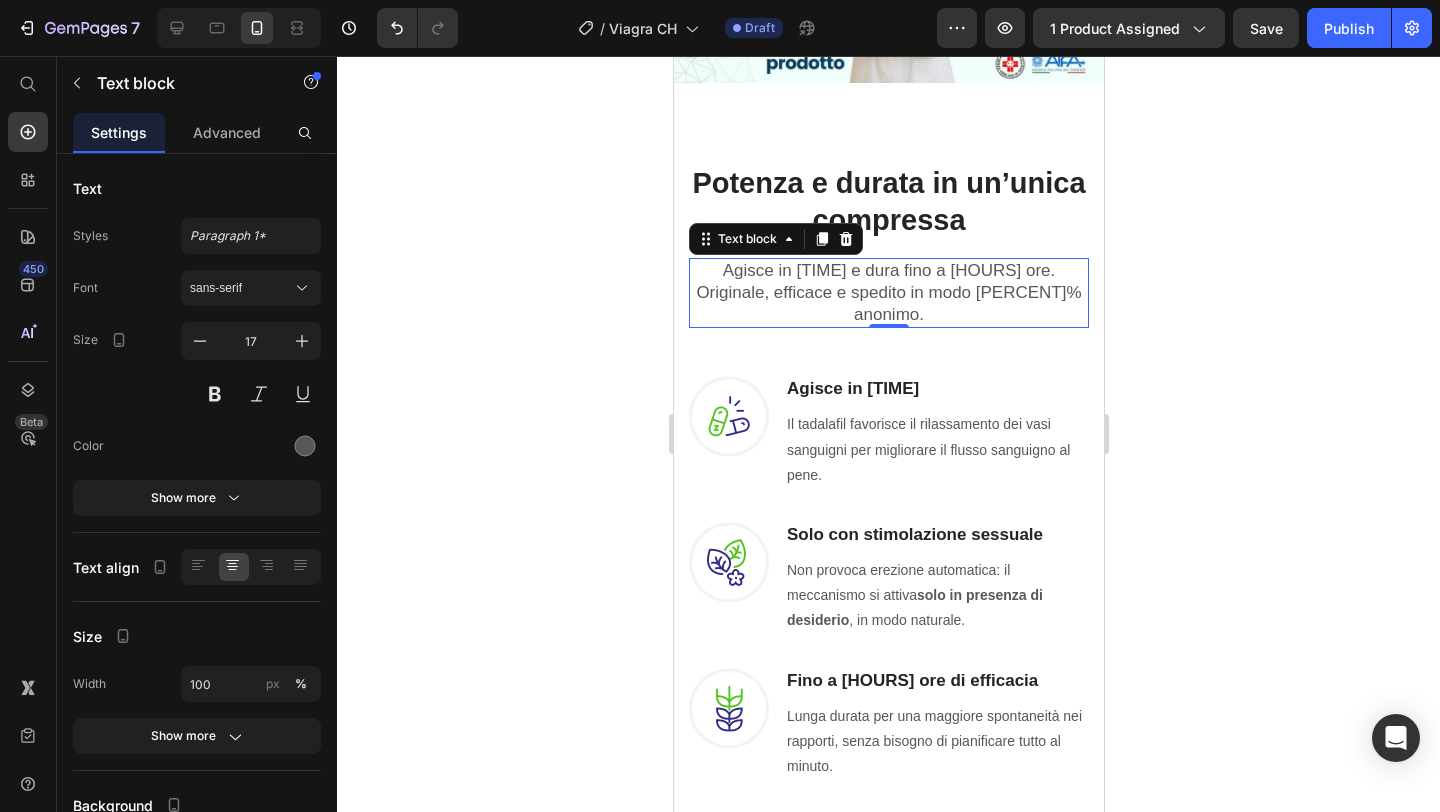 click on "Agisce in [TIME] e dura fino a [HOURS] ore. Originale, efficace e spedito in modo [PERCENT]% anonimo." at bounding box center [888, 293] 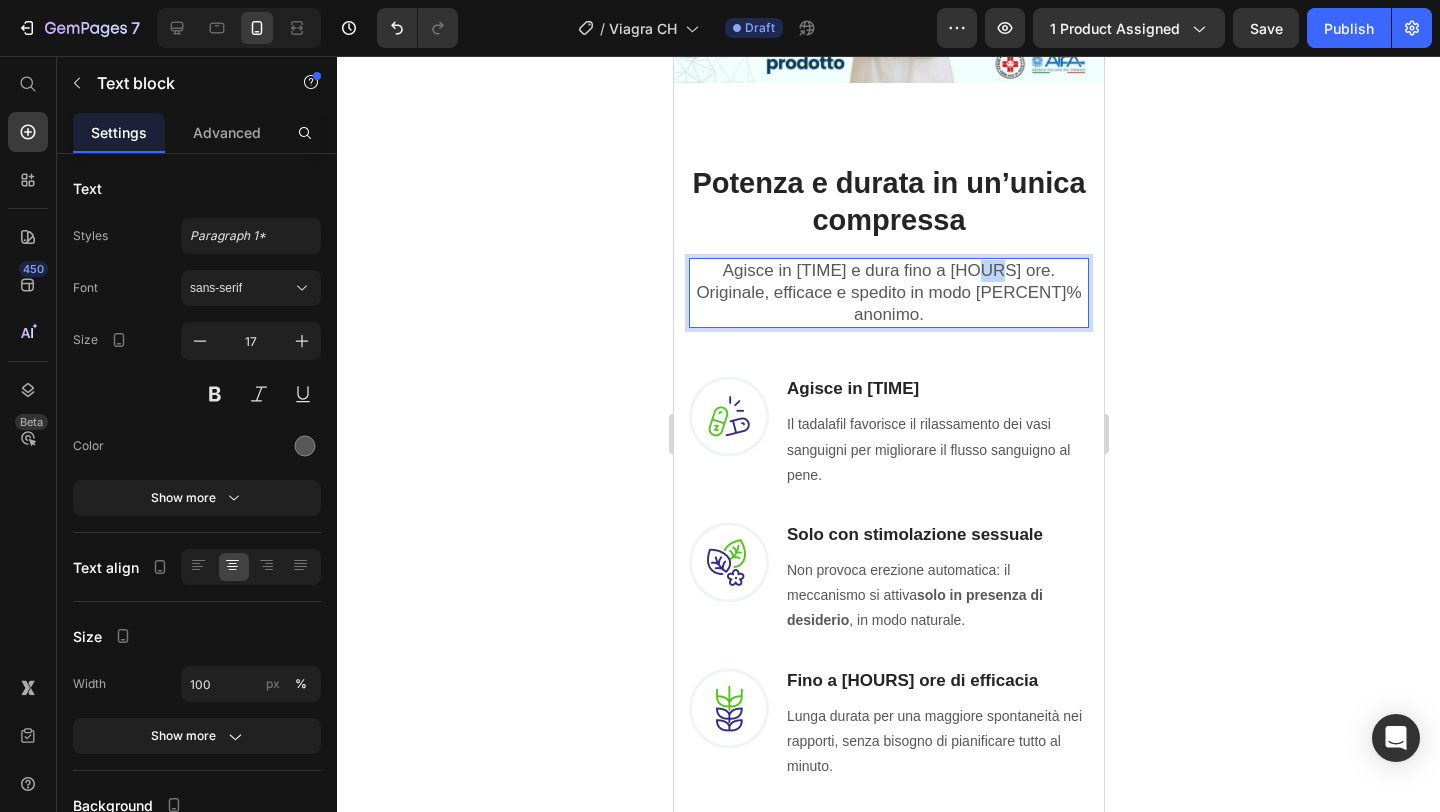 click on "Agisce in [TIME] e dura fino a [HOURS] ore. Originale, efficace e spedito in modo [PERCENT]% anonimo." at bounding box center [888, 293] 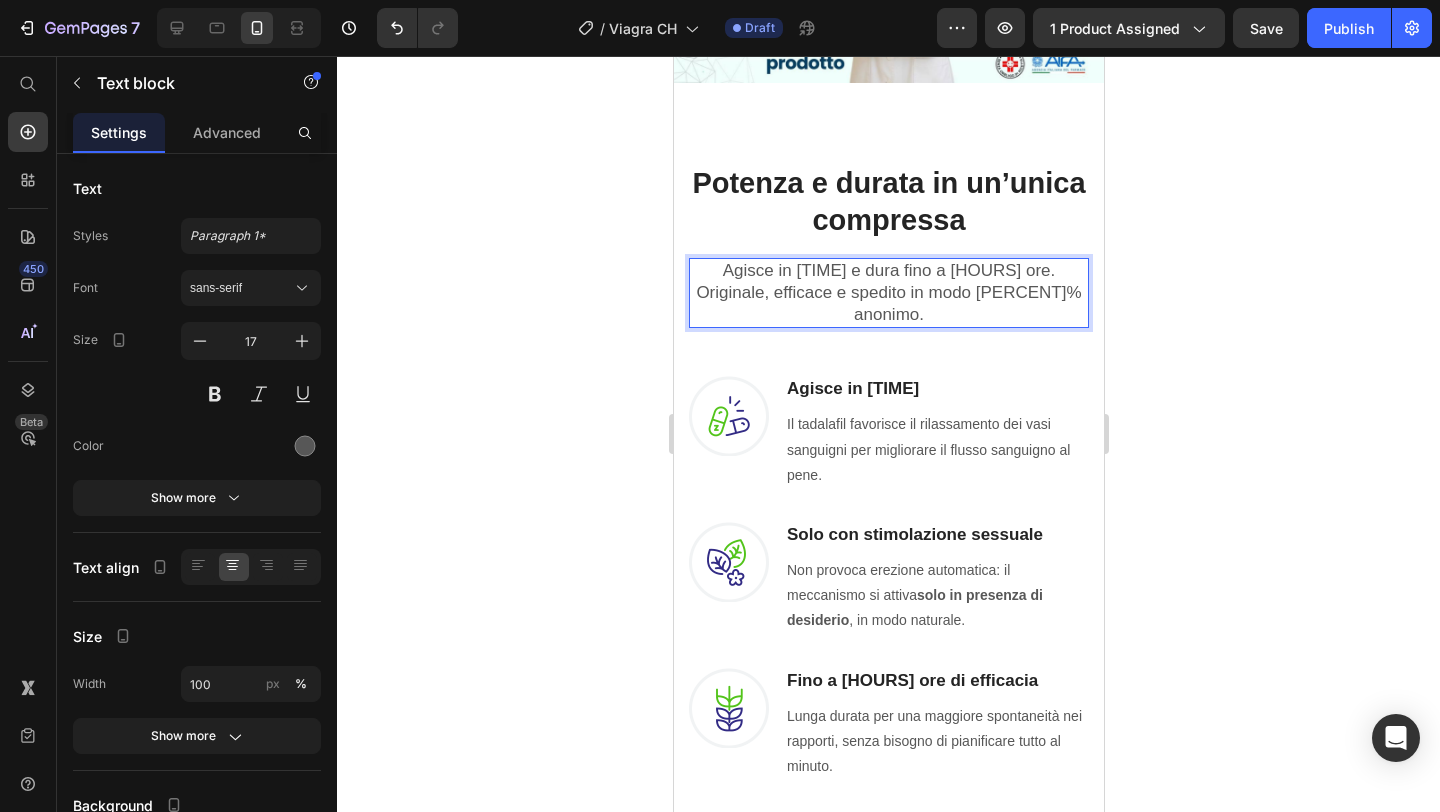 click on "Agisce in [TIME] e dura fino a [HOURS] ore. Originale, efficace e spedito in modo [PERCENT]% anonimo." at bounding box center (888, 293) 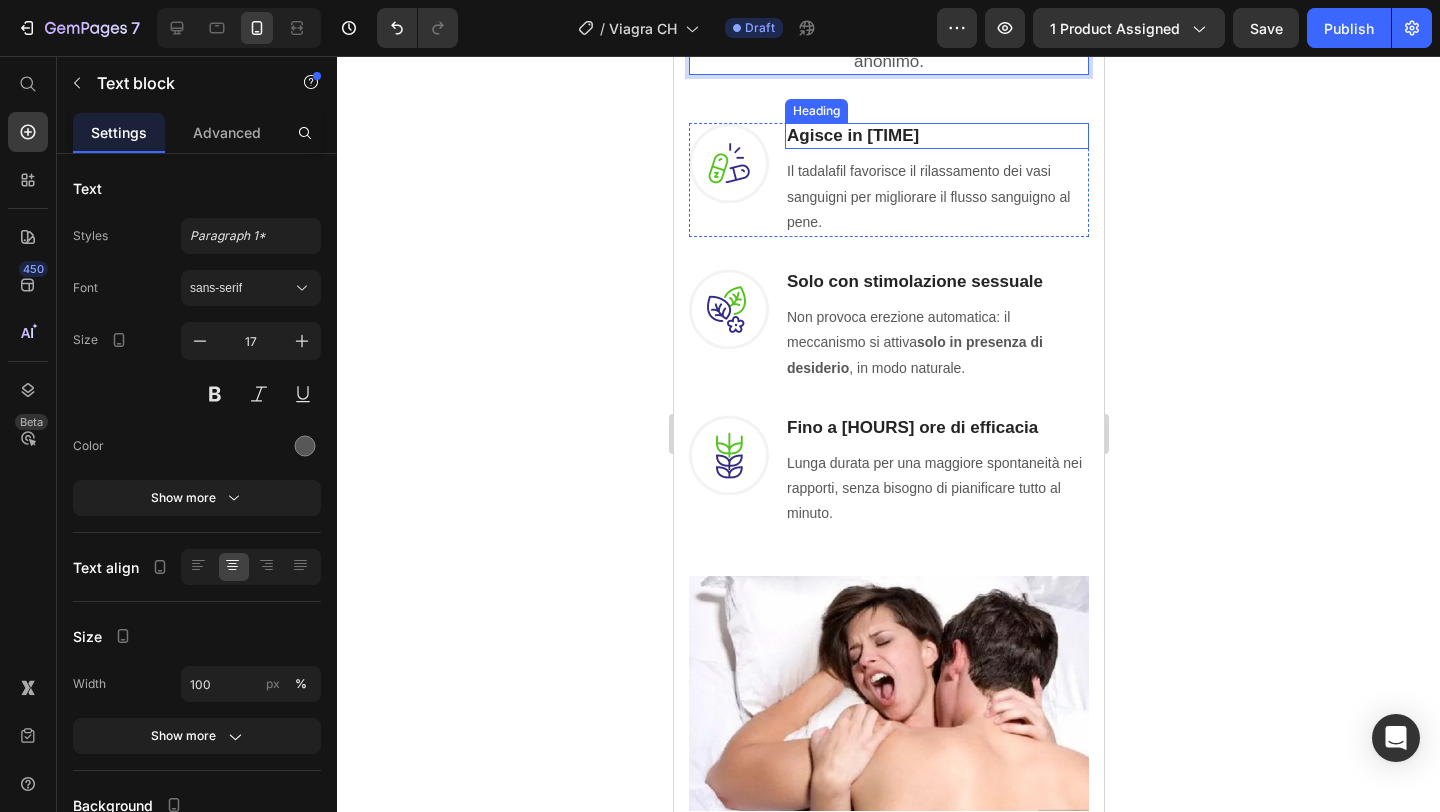scroll, scrollTop: 2640, scrollLeft: 0, axis: vertical 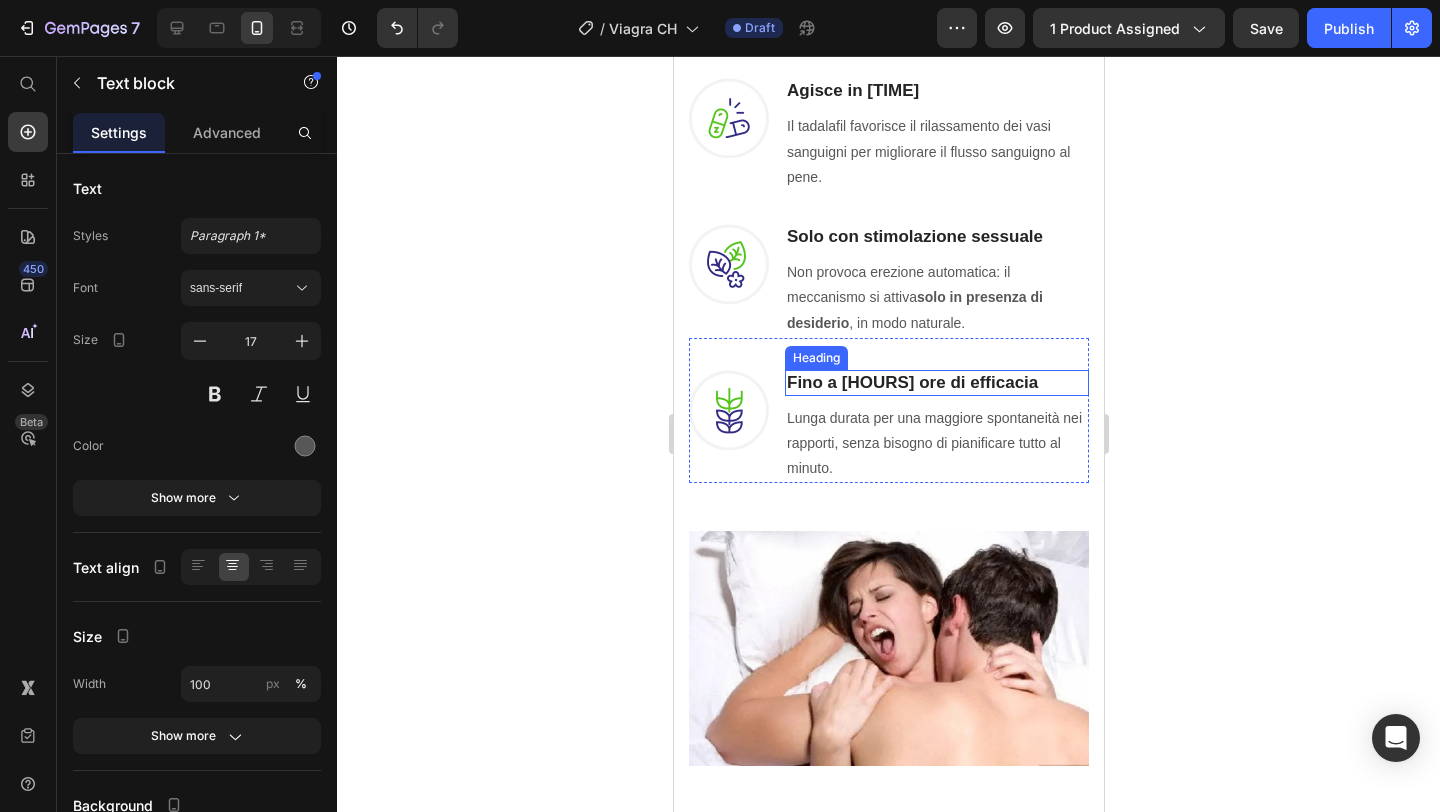 click on "Fino a [HOURS] ore di efficacia" at bounding box center (936, 383) 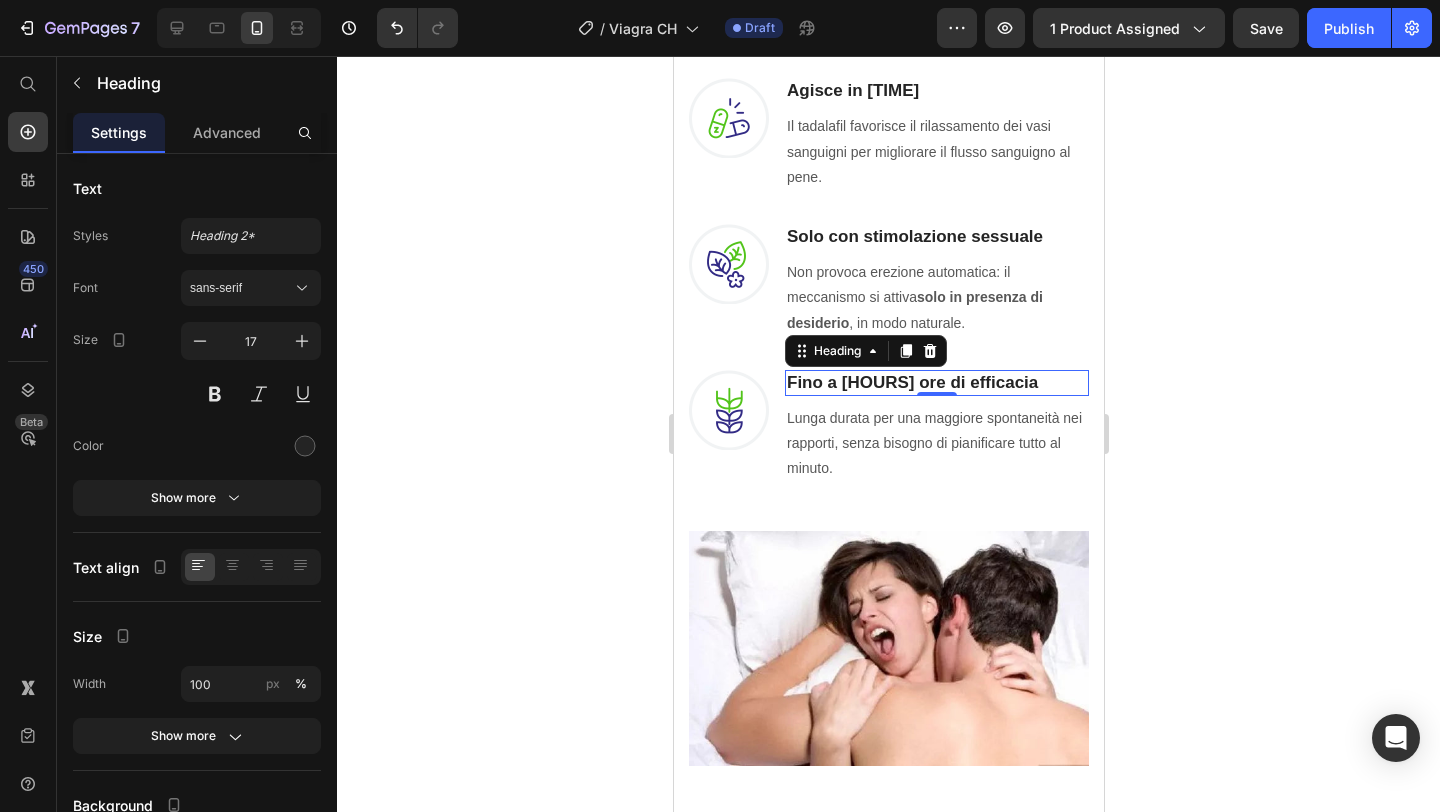 click on "Fino a [HOURS] ore di efficacia" at bounding box center (936, 383) 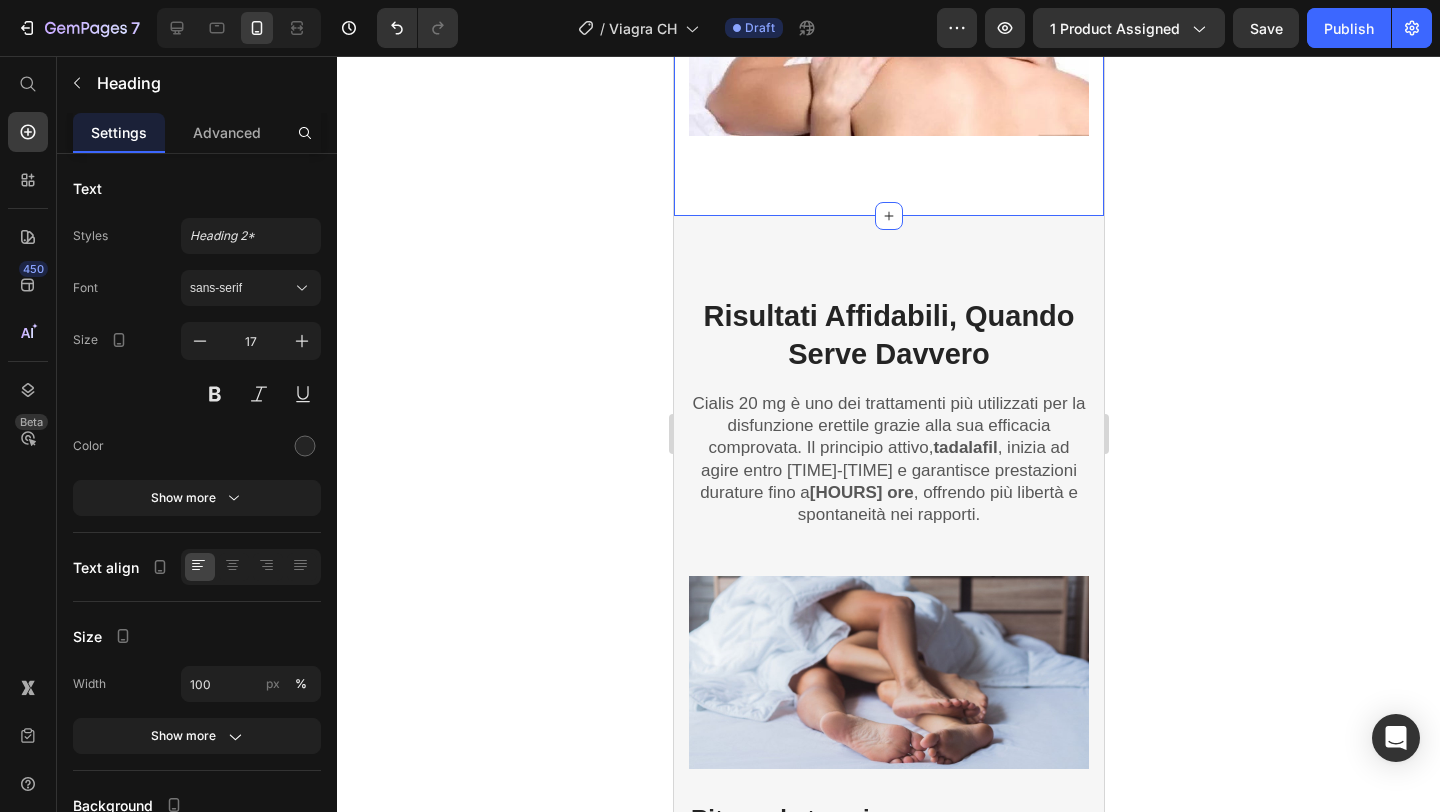 scroll, scrollTop: 3309, scrollLeft: 0, axis: vertical 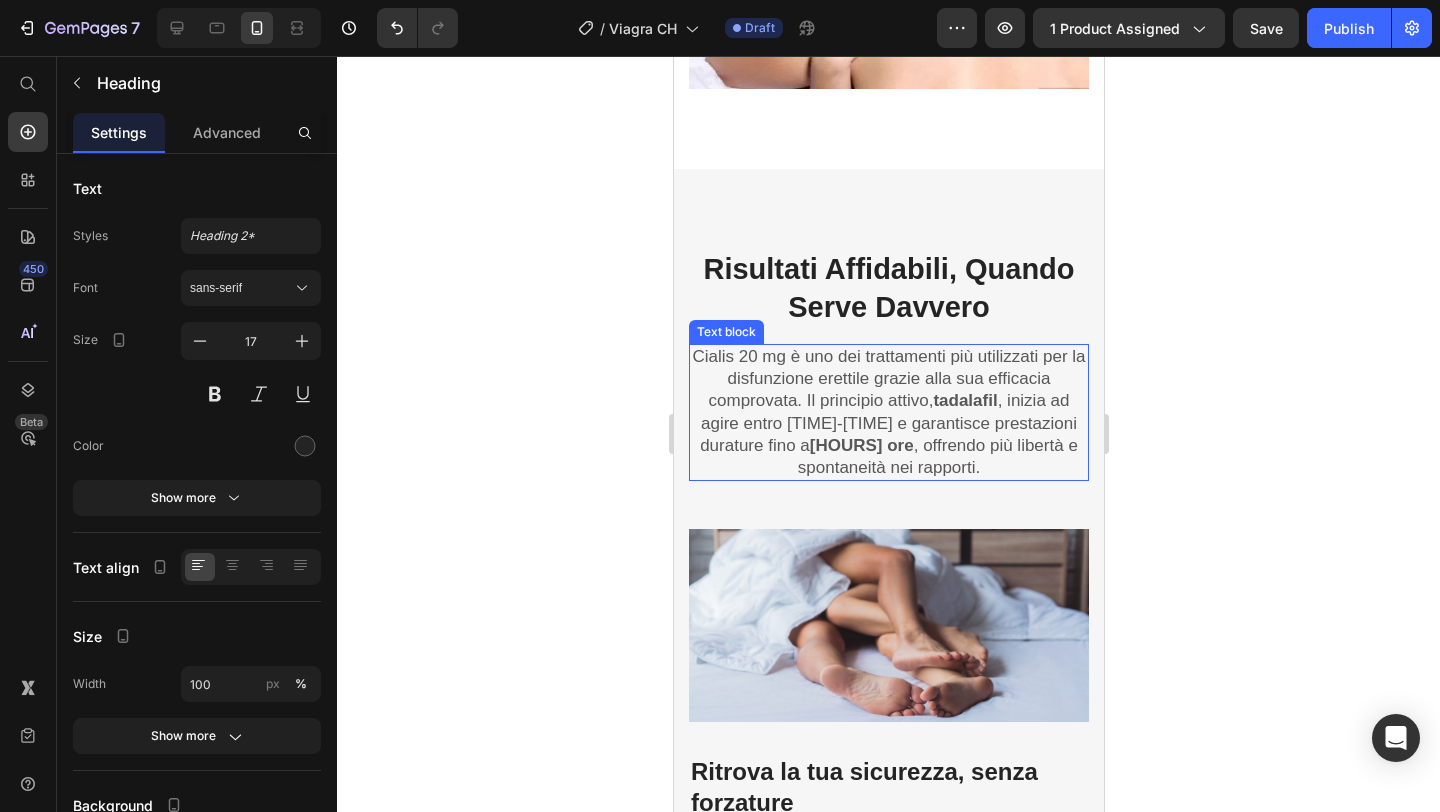 click on "Cialis 20 mg è uno dei trattamenti più utilizzati per la disfunzione erettile grazie alla sua efficacia comprovata. Il principio attivo, tadalafil , inizia ad agire entro 30-60 minuti e garantisce prestazioni durature fino a 36 ore , offrendo più libertà e spontaneità nei rapporti." at bounding box center [888, 412] 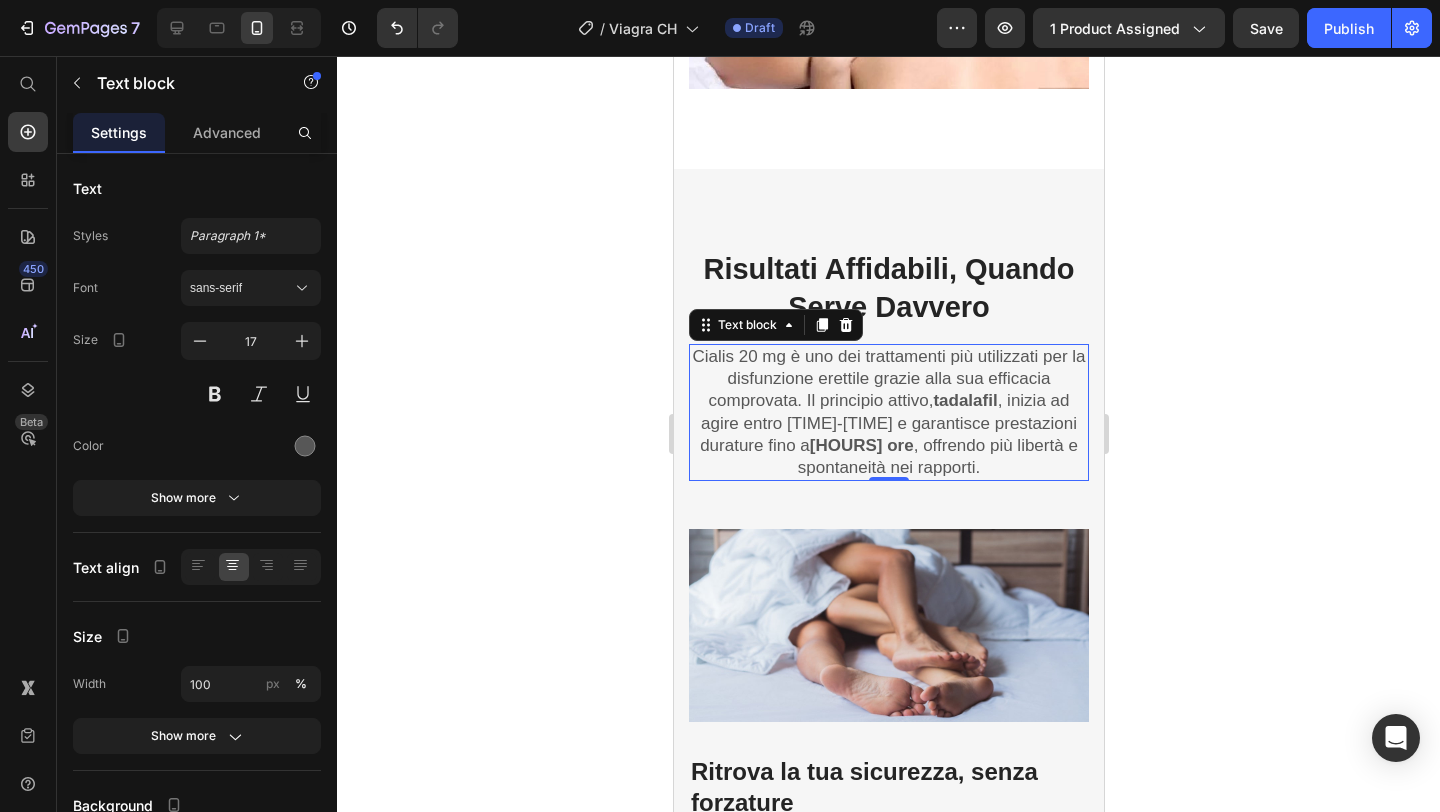 click on "Cialis 20 mg è uno dei trattamenti più utilizzati per la disfunzione erettile grazie alla sua efficacia comprovata. Il principio attivo, tadalafil , inizia ad agire entro 30-60 minuti e garantisce prestazioni durature fino a 36 ore , offrendo più libertà e spontaneità nei rapporti." at bounding box center [888, 412] 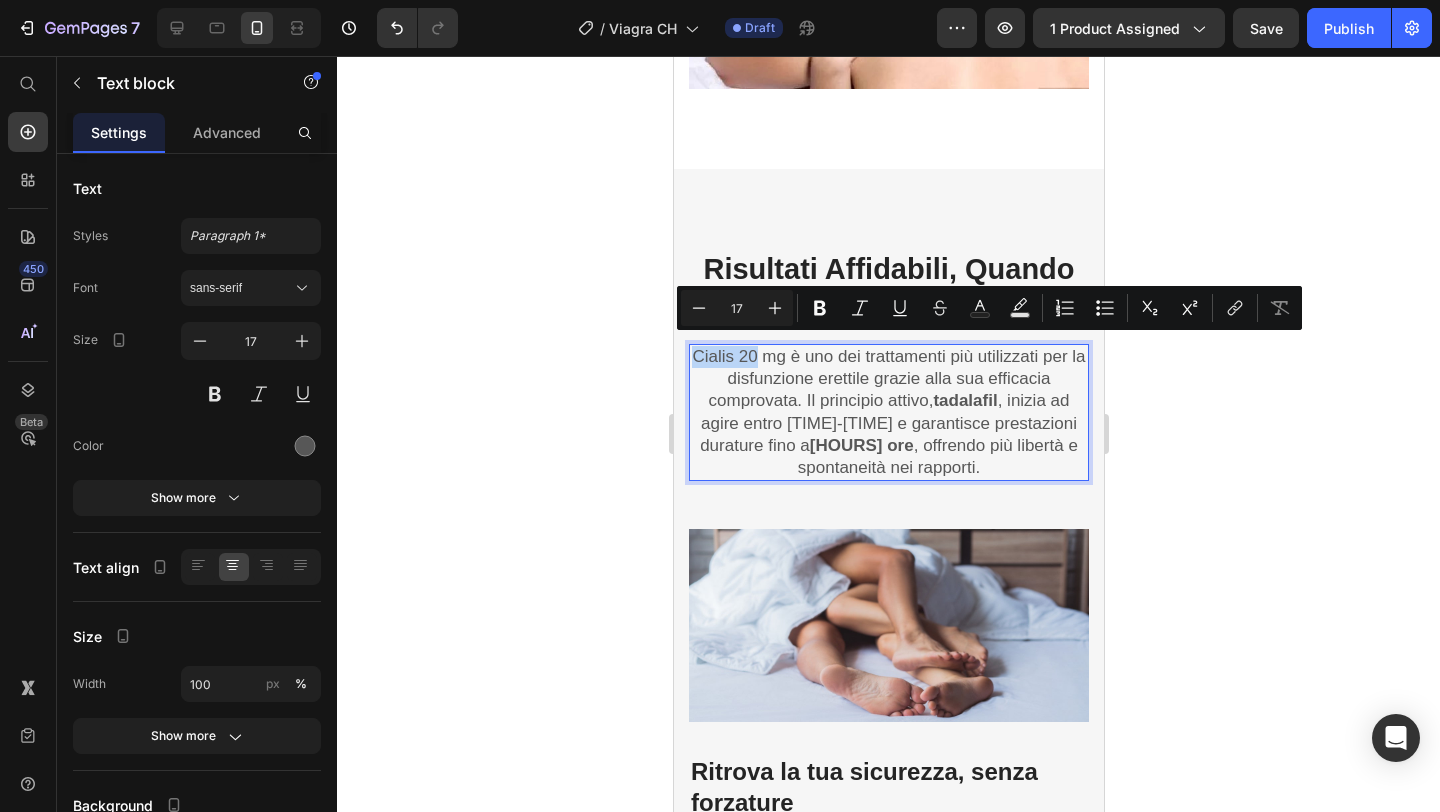 drag, startPoint x: 757, startPoint y: 347, endPoint x: 692, endPoint y: 348, distance: 65.00769 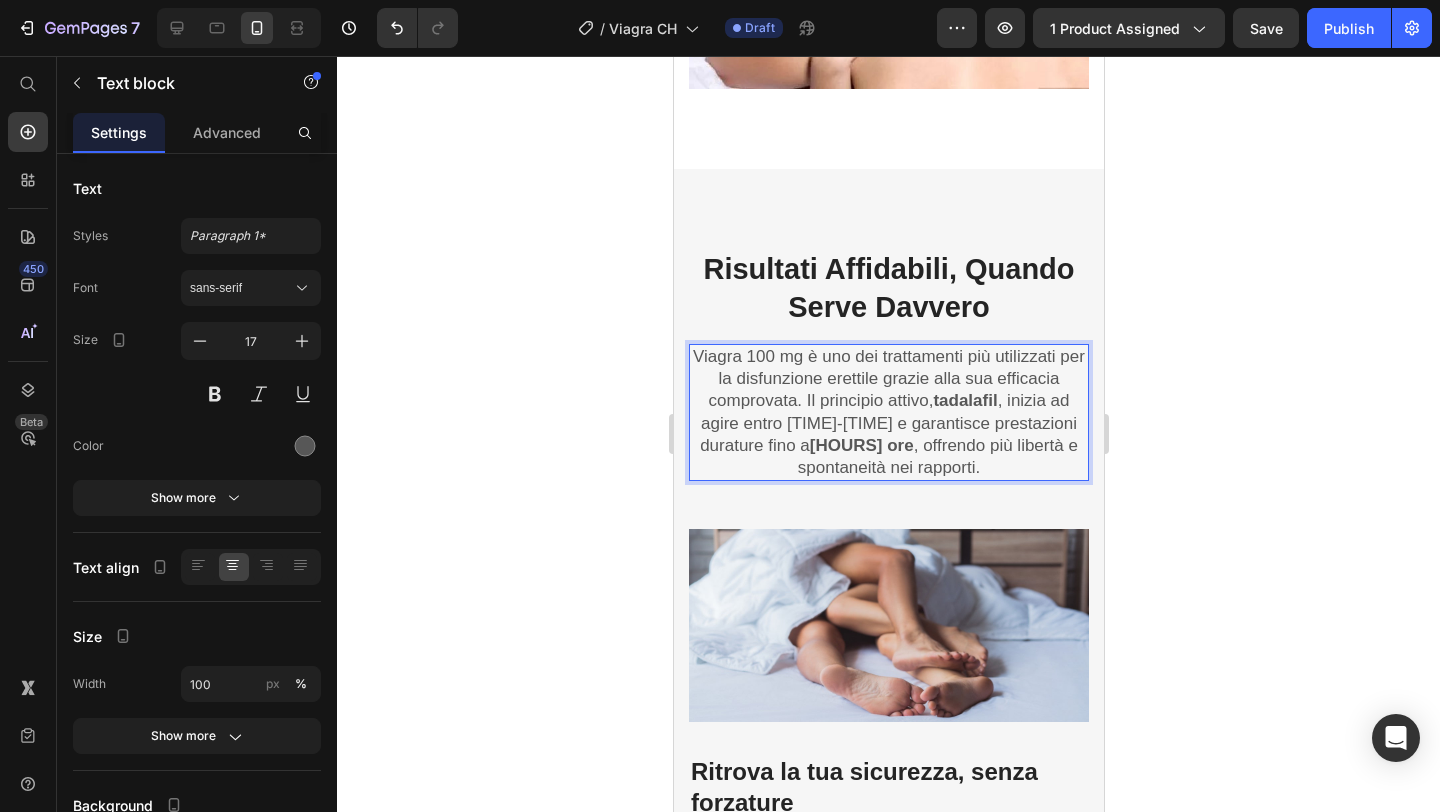 click on "tadalafil" at bounding box center (964, 400) 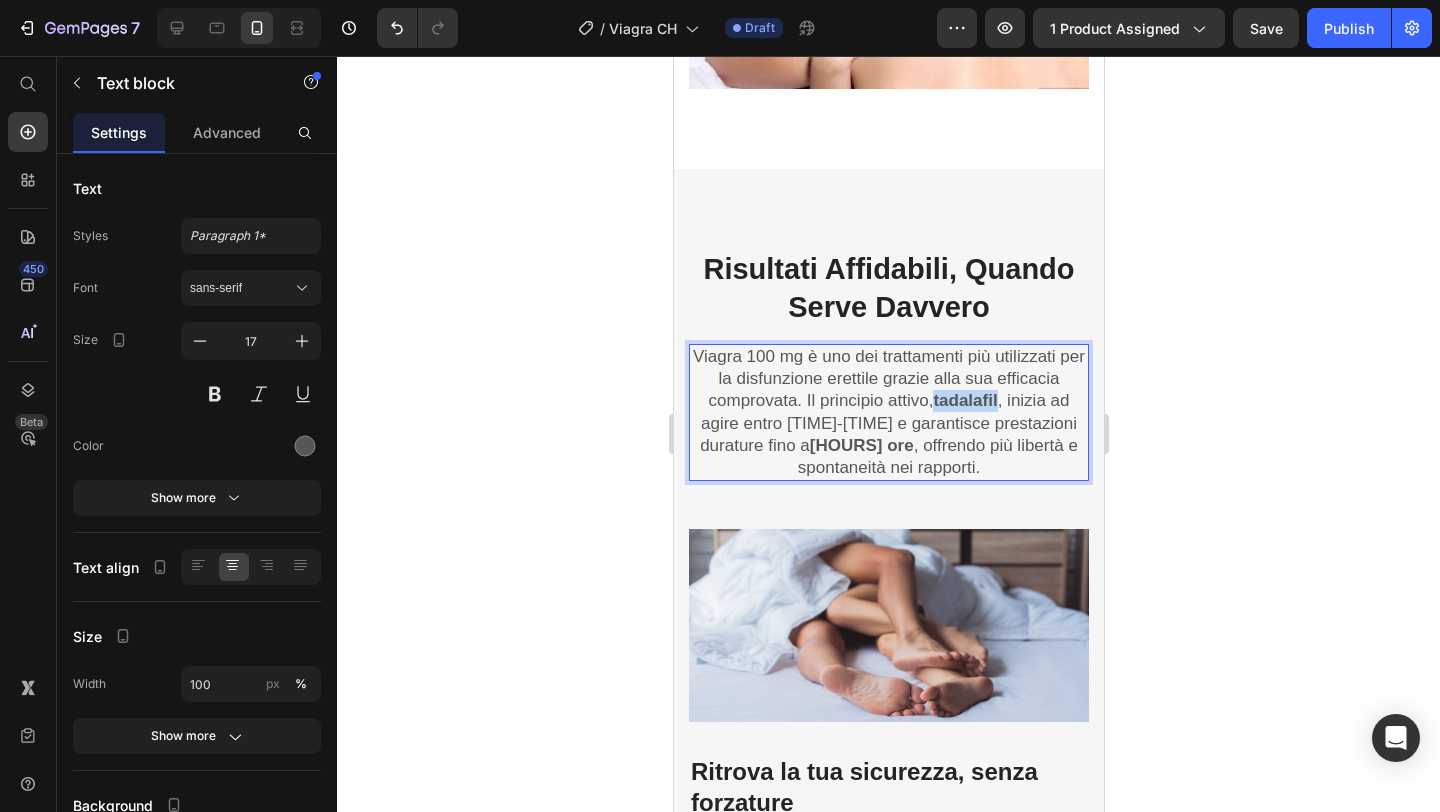 click on "tadalafil" at bounding box center [964, 400] 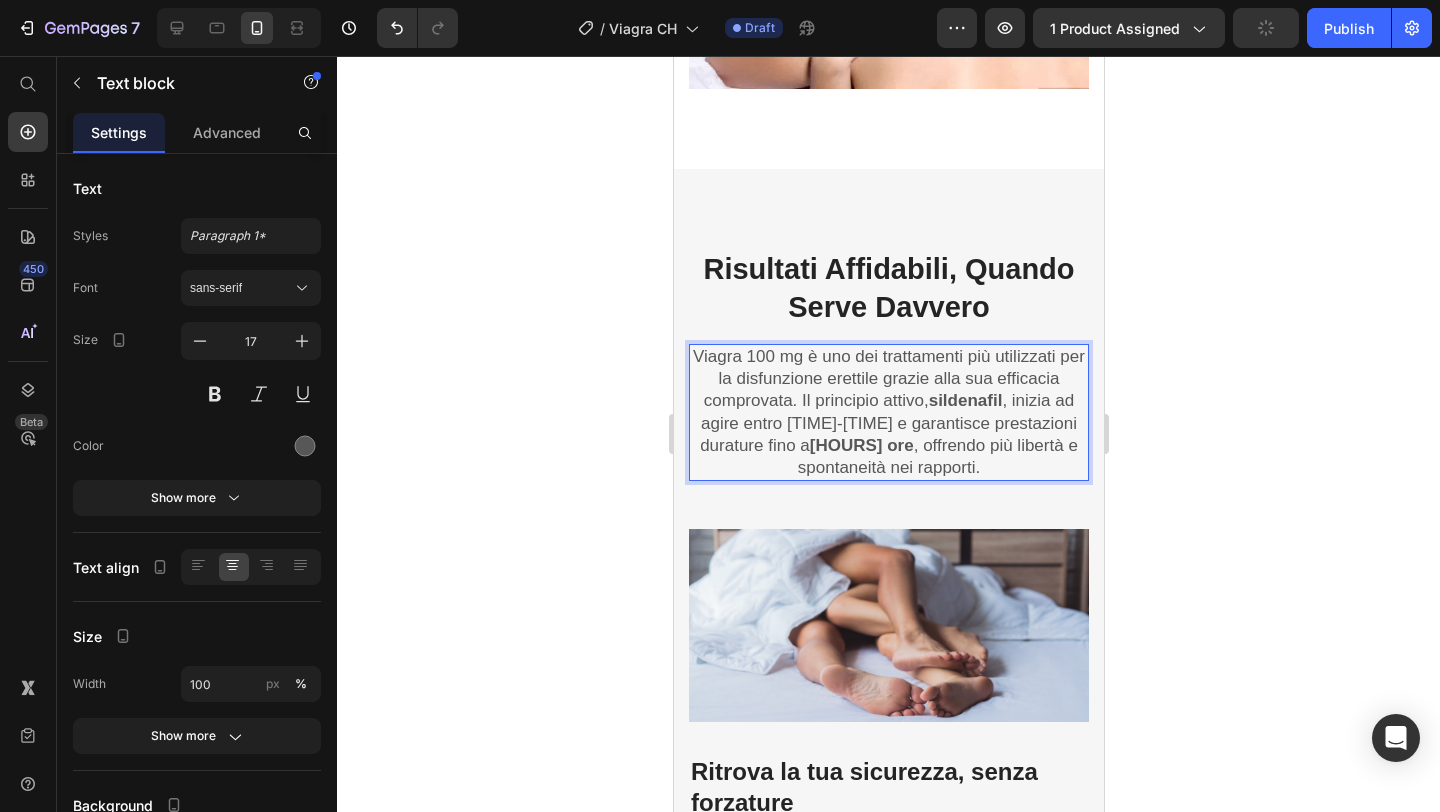 click on "[HOURS] ore" at bounding box center (861, 445) 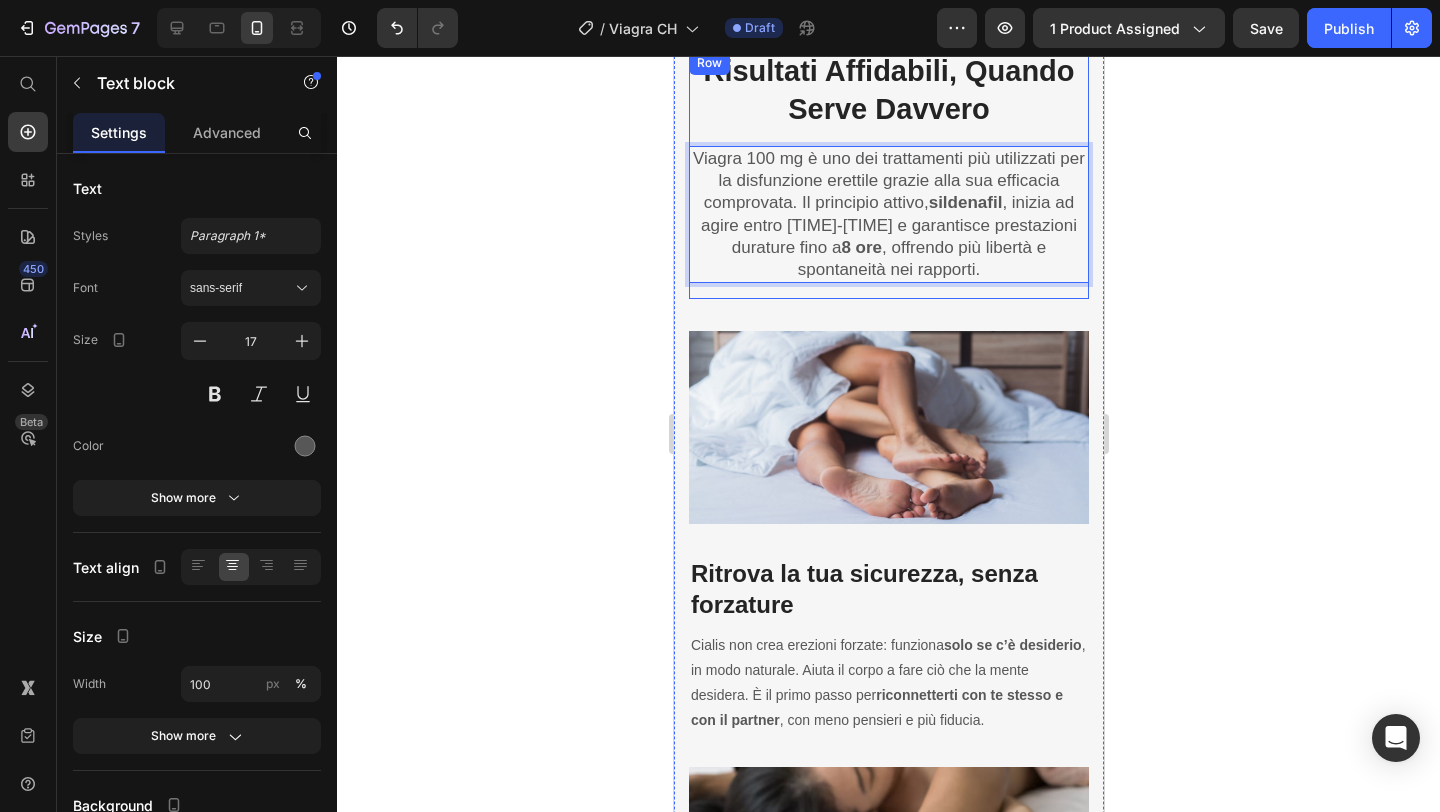 scroll, scrollTop: 3566, scrollLeft: 0, axis: vertical 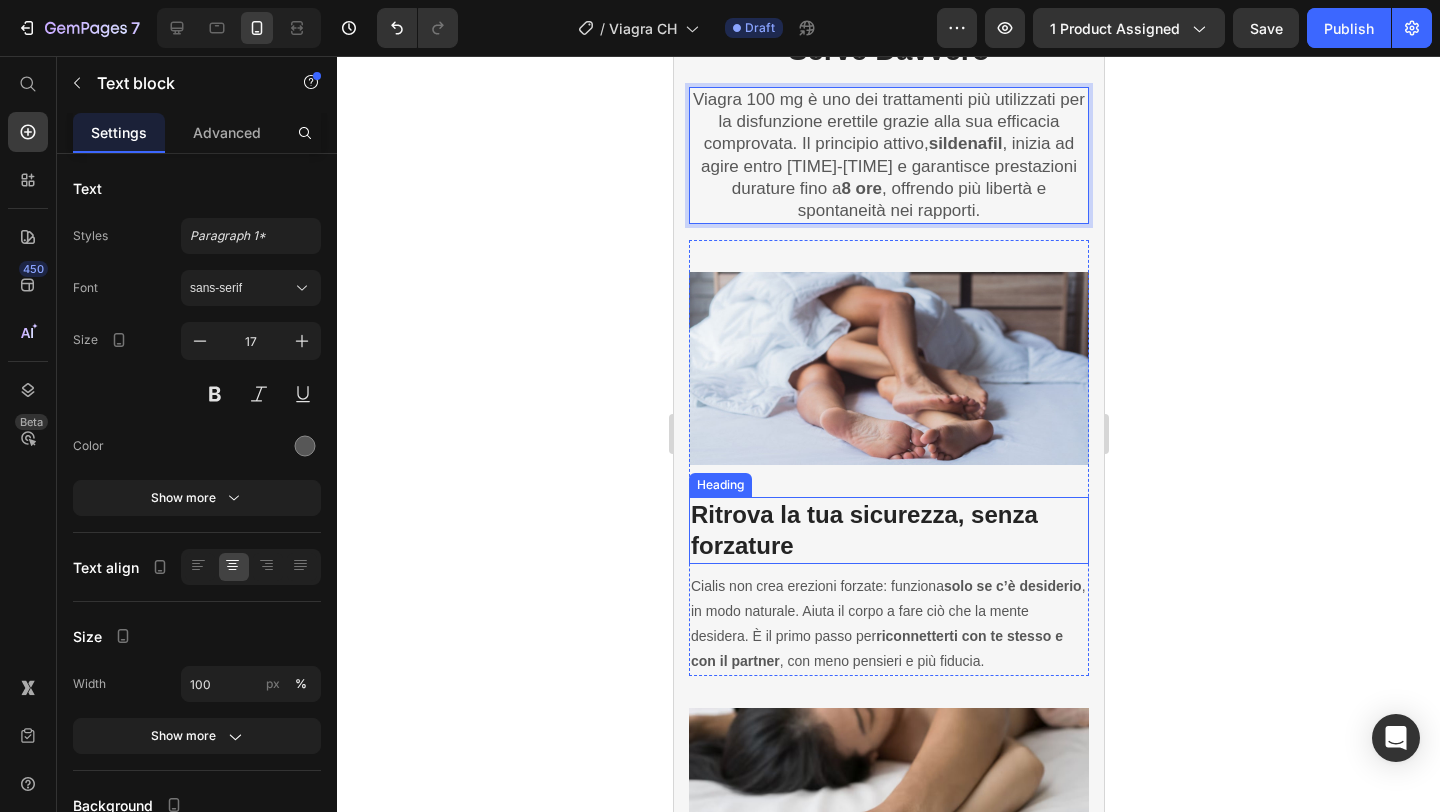 click on "Cialis non crea erezioni forzate: funziona  solo se c’è desiderio , in modo naturale. Aiuta il corpo a fare ciò che la mente desidera. È il primo passo per  riconnetterti con te stesso e con il partner , con meno pensieri e più fiducia." at bounding box center [888, 624] 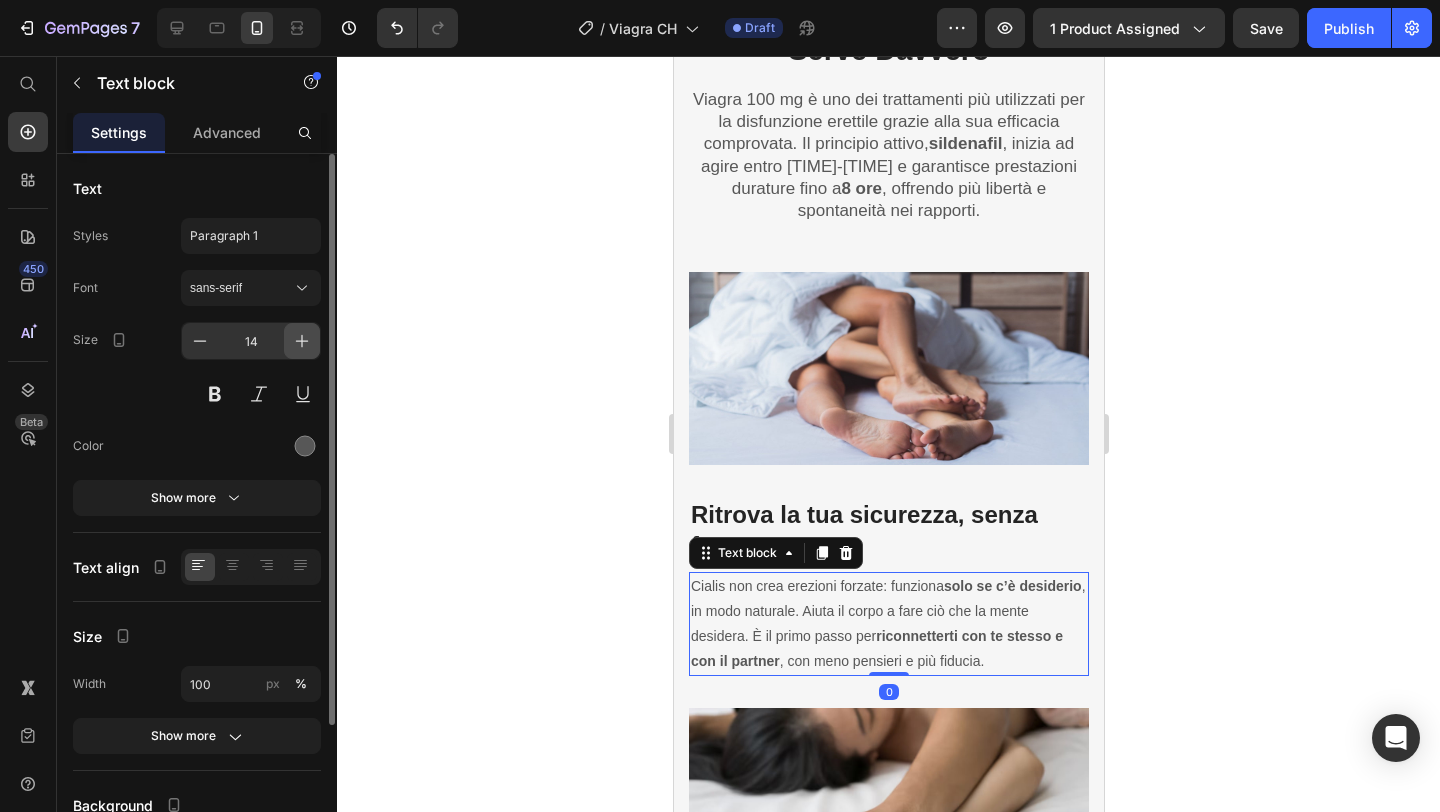 click 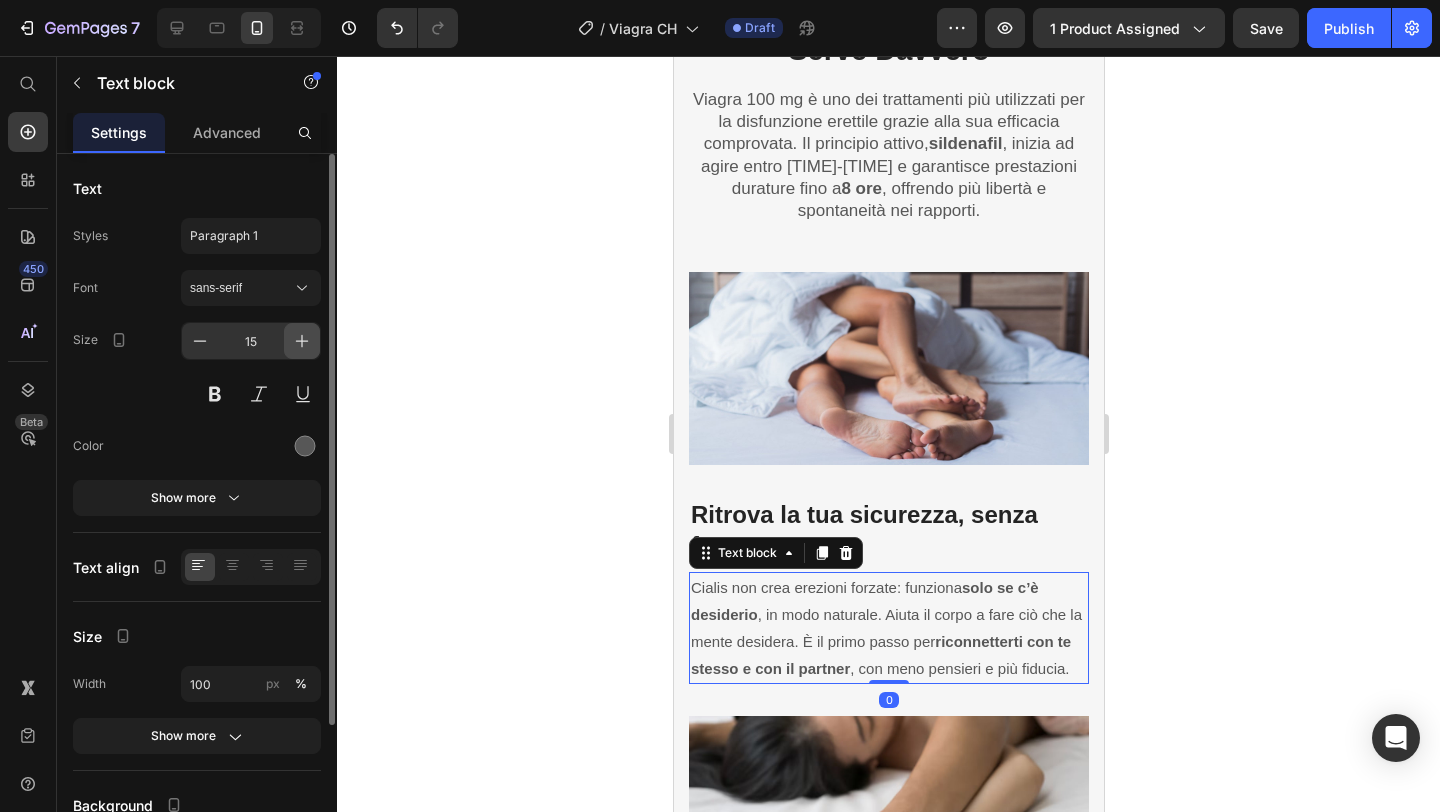 click 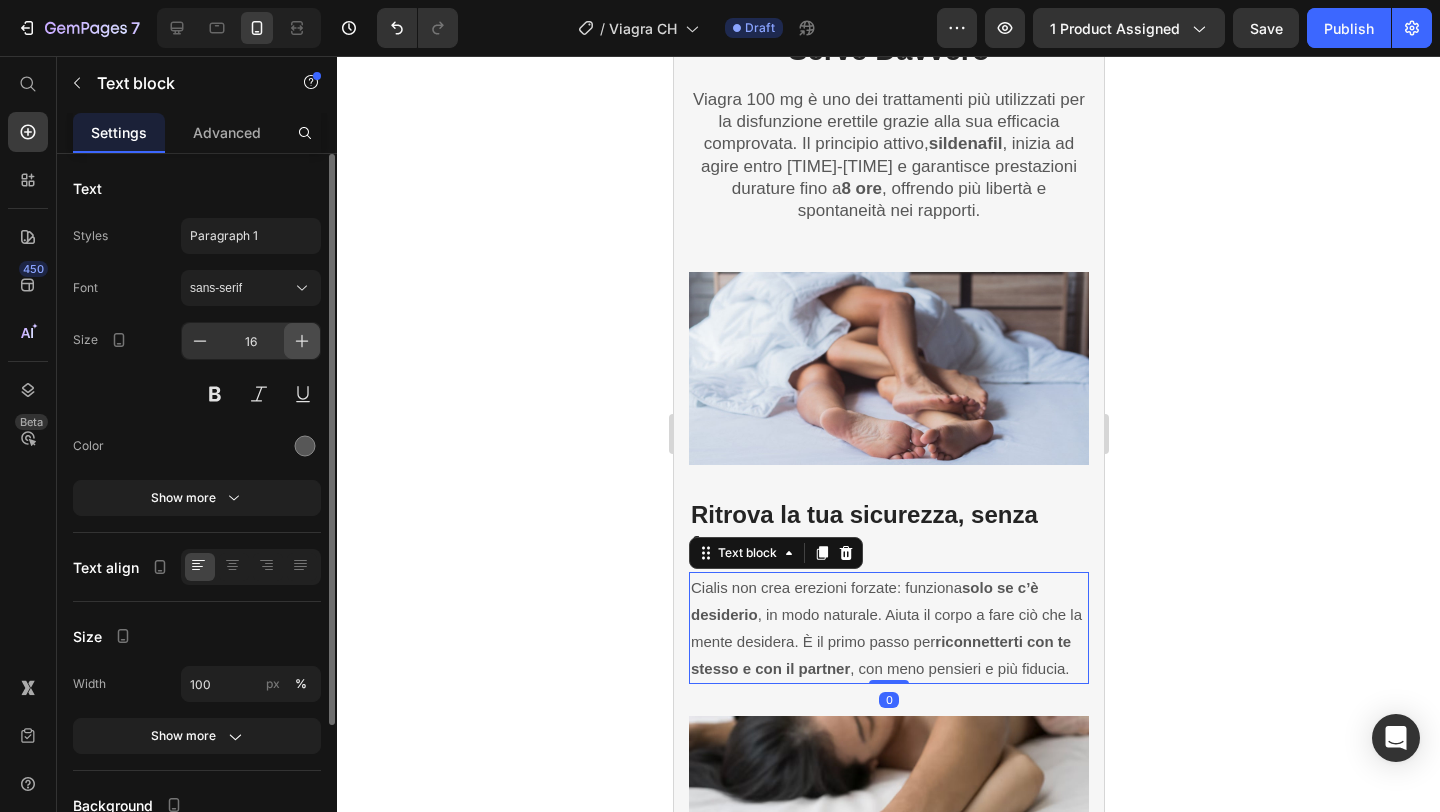 click 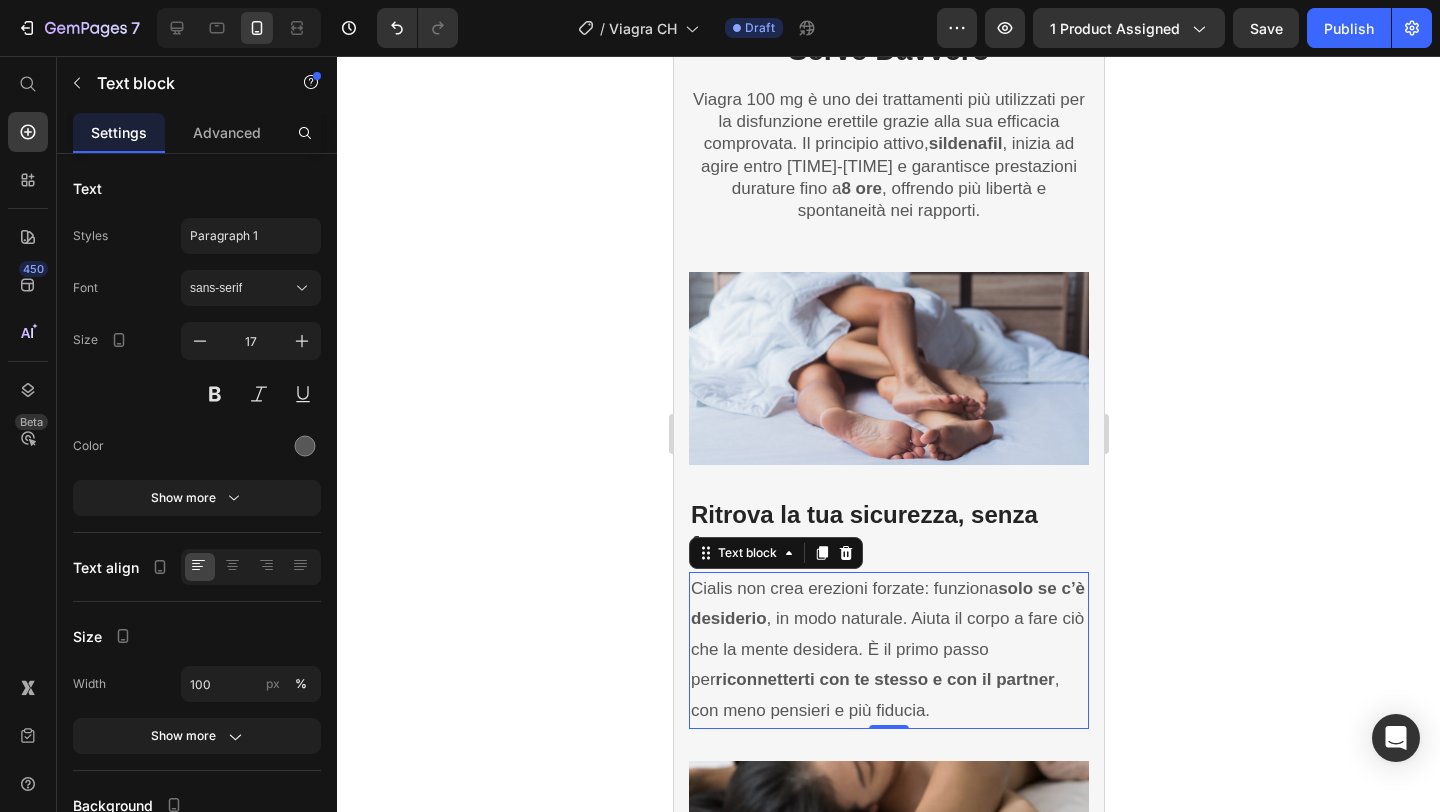 click on "Cialis non crea erezioni forzate: funziona  solo se c’è desiderio , in modo naturale. Aiuta il corpo a fare ciò che la mente desidera. È il primo passo per  riconnetterti con te stesso e con il partner , con meno pensieri e più fiducia." at bounding box center (888, 650) 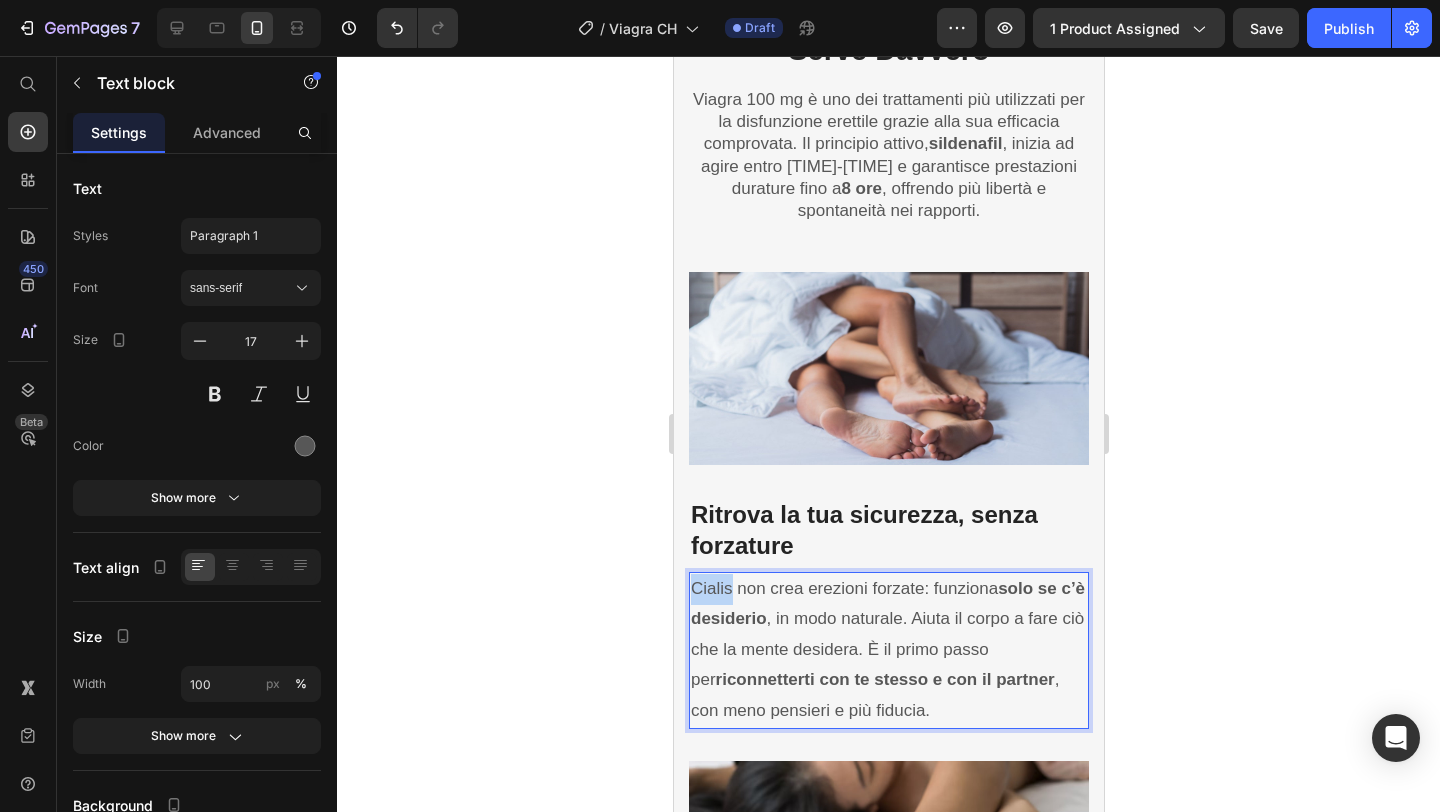 click on "Cialis non crea erezioni forzate: funziona  solo se c’è desiderio , in modo naturale. Aiuta il corpo a fare ciò che la mente desidera. È il primo passo per  riconnetterti con te stesso e con il partner , con meno pensieri e più fiducia." at bounding box center (888, 650) 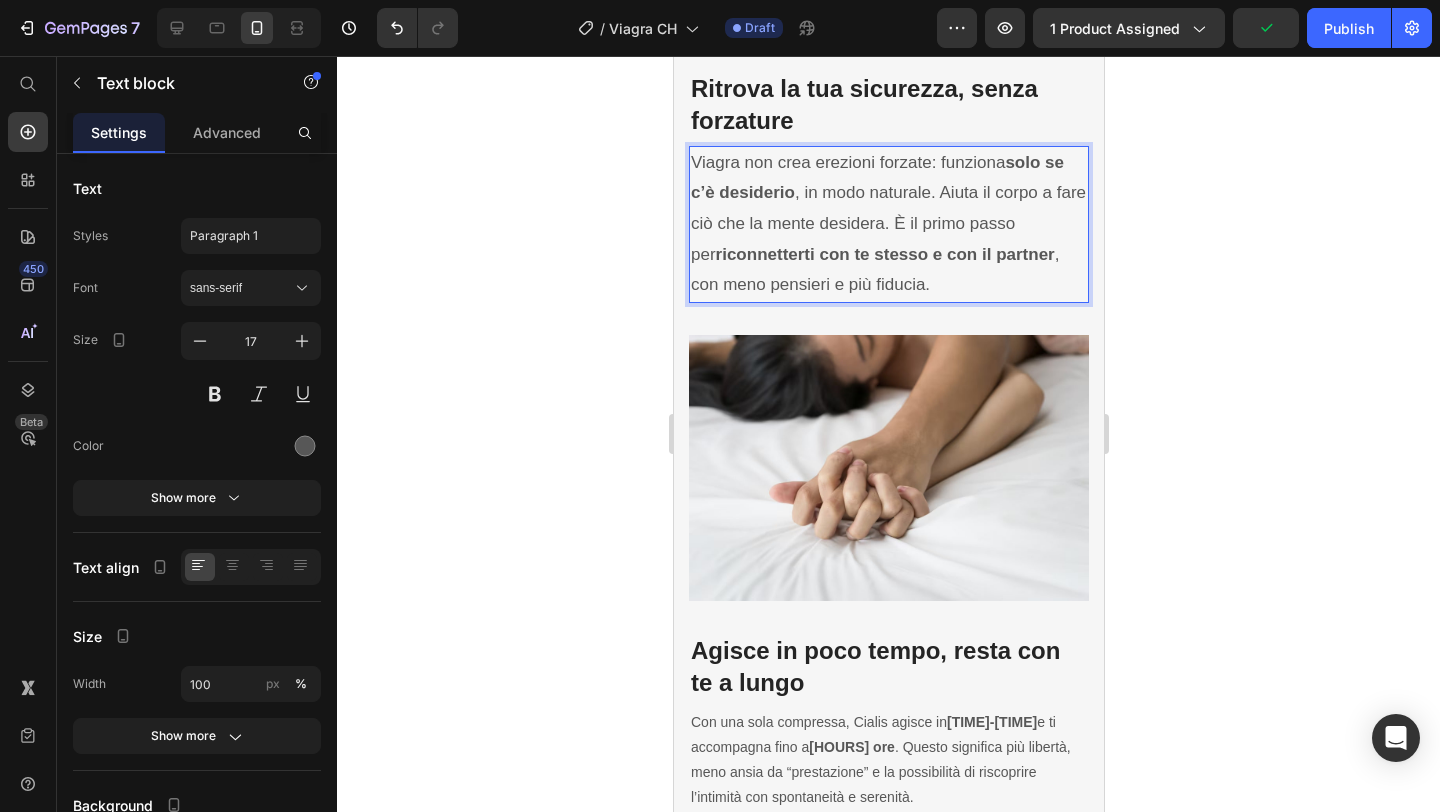 scroll, scrollTop: 4166, scrollLeft: 0, axis: vertical 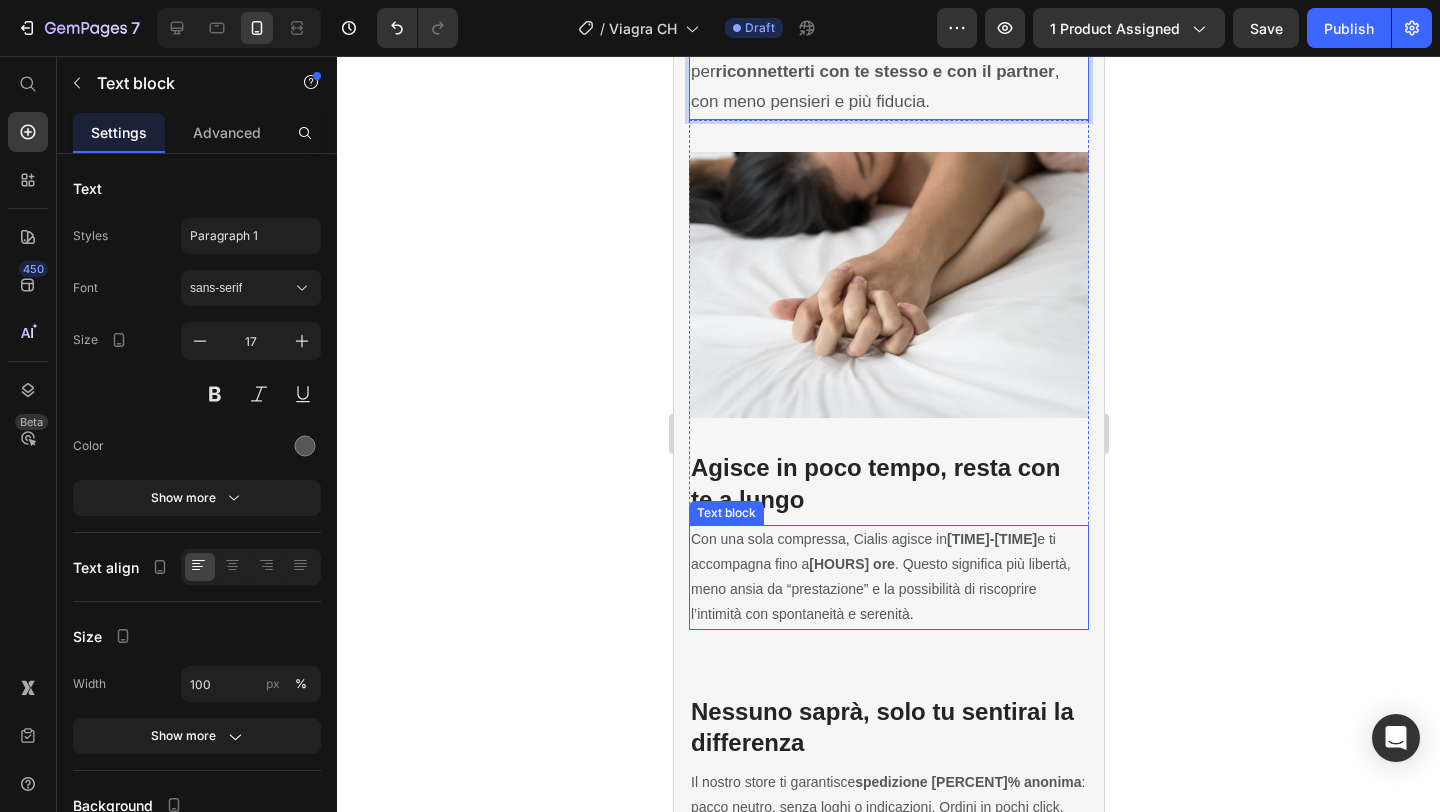 click on "Con una sola compressa, Cialis agisce in [TIME]-[TIME] e ti accompagna fino a [HOURS] ore. Questo significa più libertà, meno ansia da “prestazione” e la possibilità di riscoprire l’intimità con spontaneità e serenità." at bounding box center (888, 577) 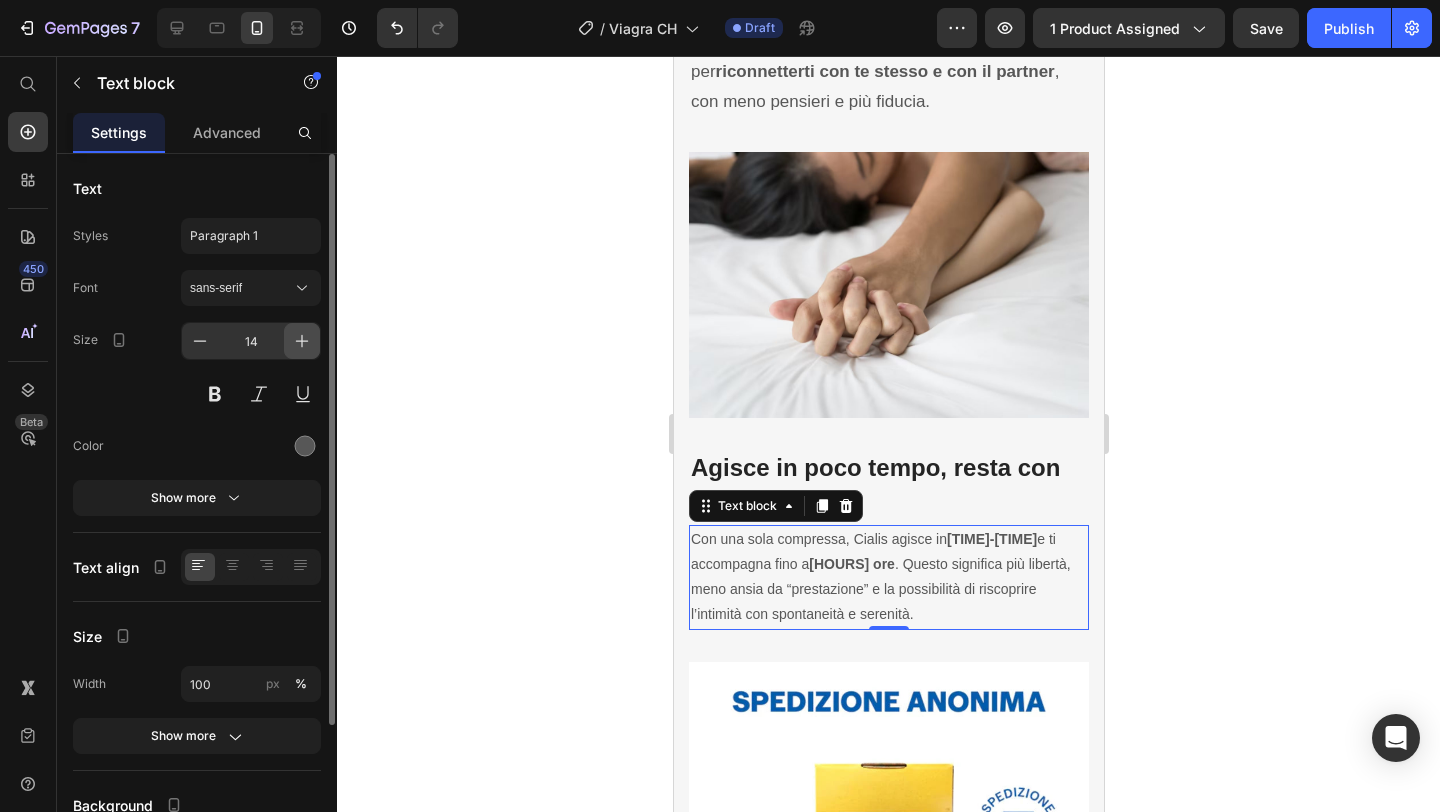 click 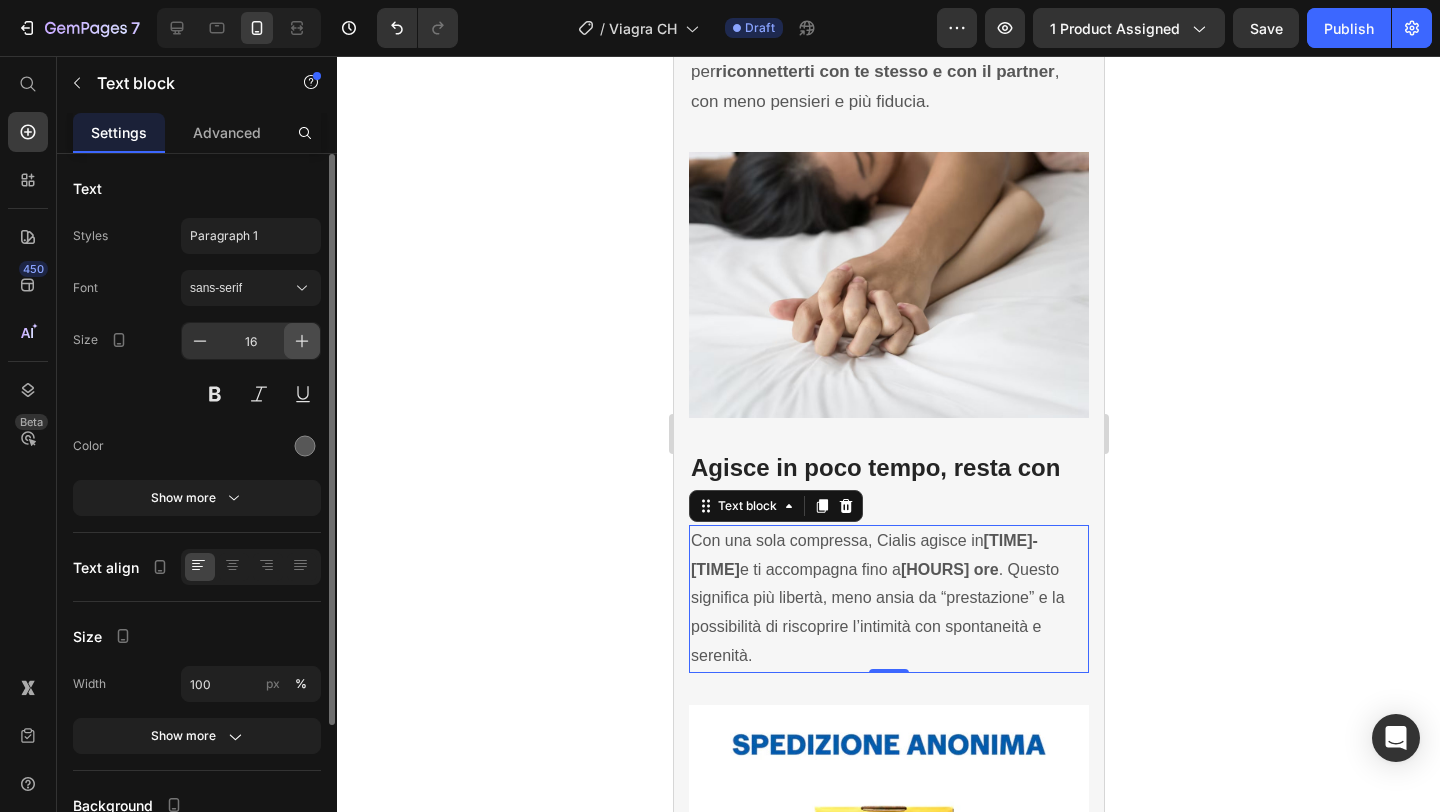 click 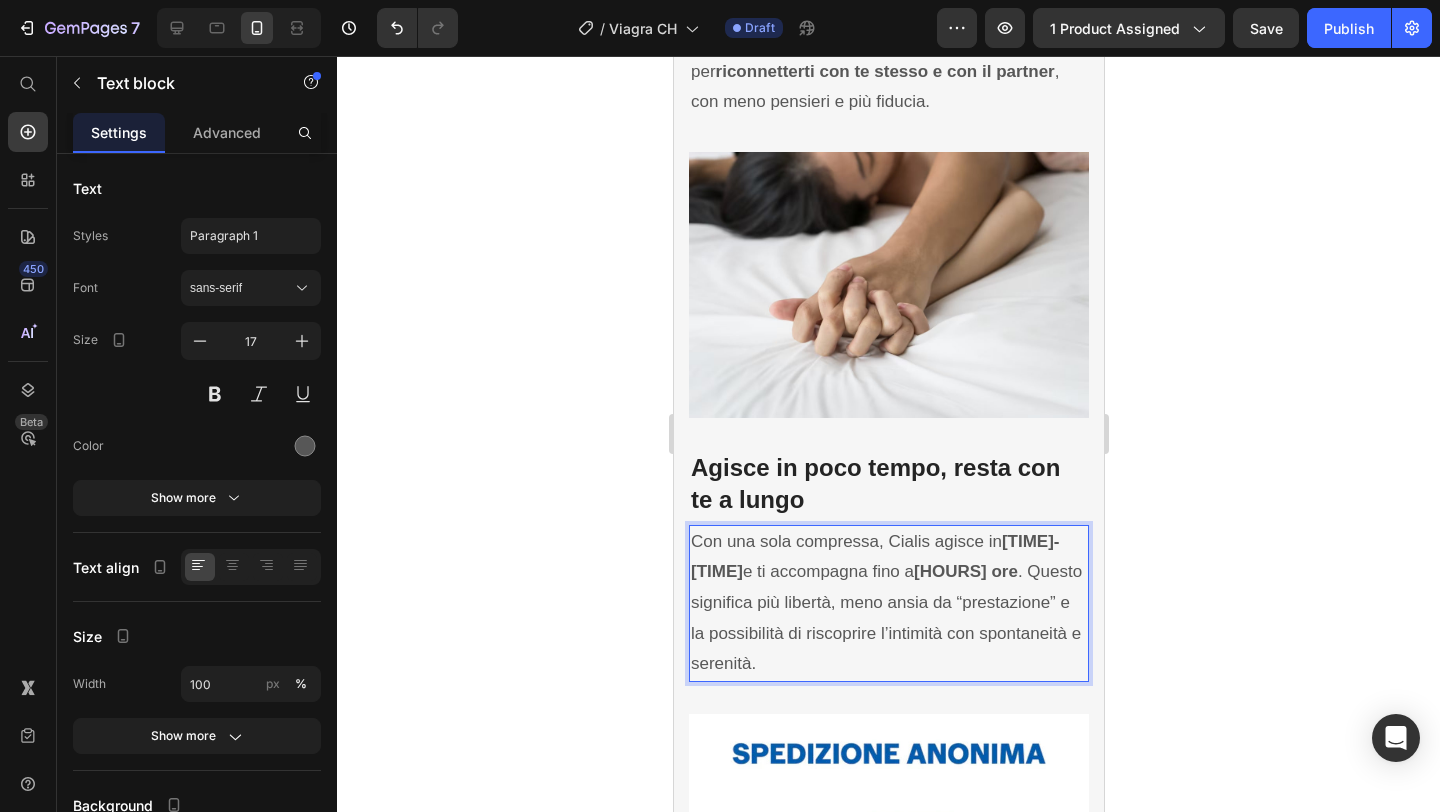 click on "Con una sola compressa, Cialis agisce in [TIME]-[TIME] e ti accompagna fino a [HOURS] ore. Questo significa più libertà, meno ansia da “prestazione” e la possibilità di riscoprire l’intimità con spontaneità e serenità." at bounding box center (888, 603) 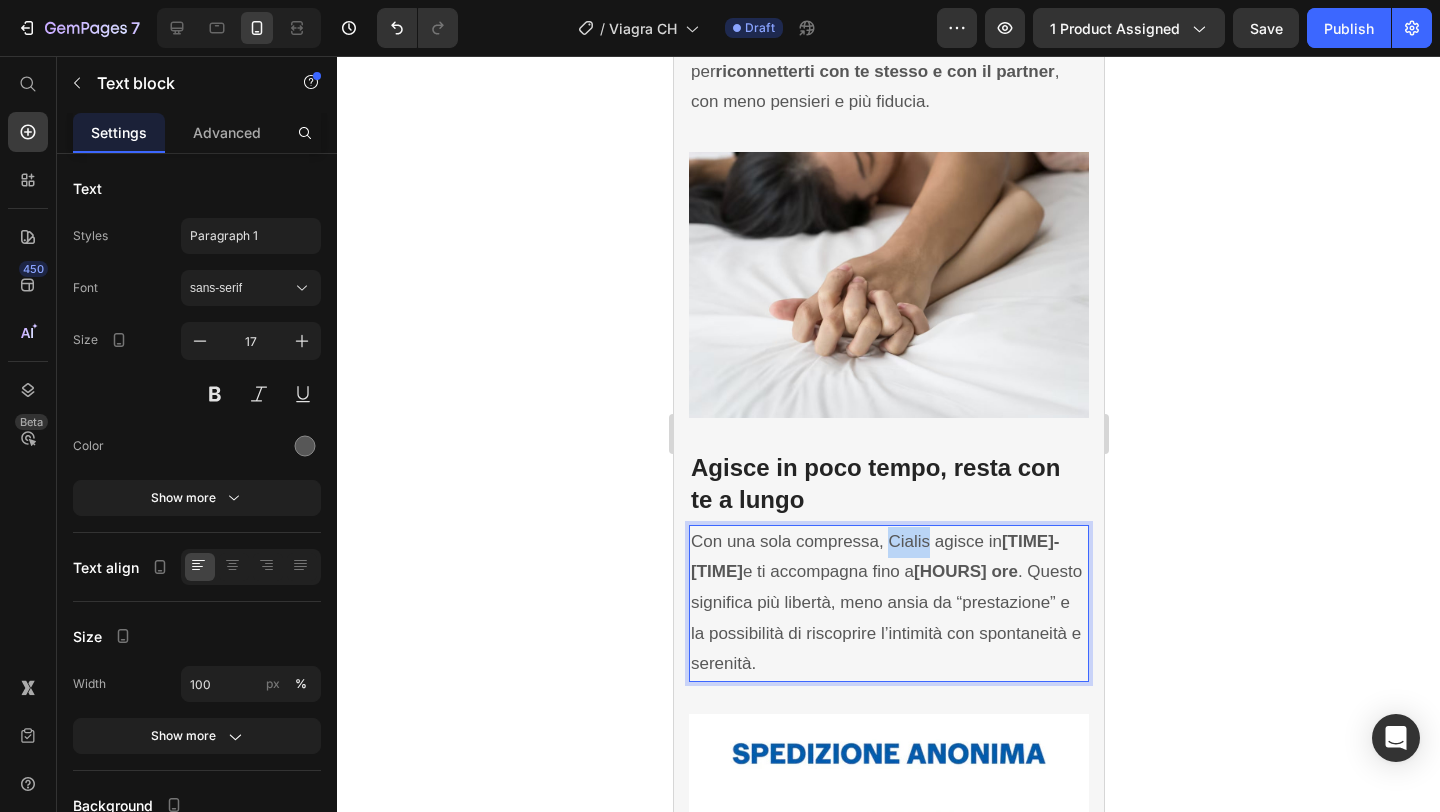 click on "Con una sola compressa, Cialis agisce in [TIME]-[TIME] e ti accompagna fino a [HOURS] ore. Questo significa più libertà, meno ansia da “prestazione” e la possibilità di riscoprire l’intimità con spontaneità e serenità." at bounding box center (888, 603) 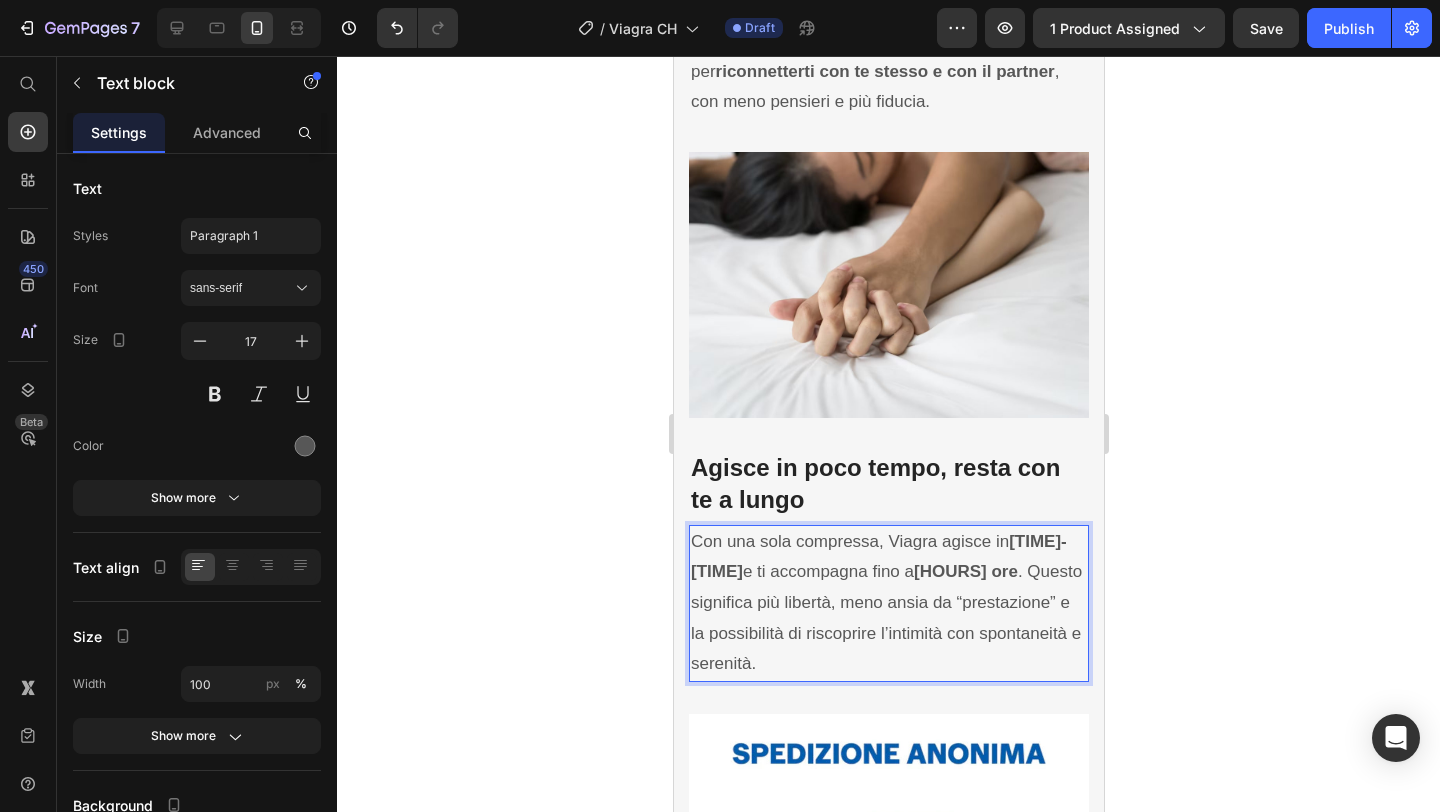 click on "[HOURS] ore" at bounding box center [965, 571] 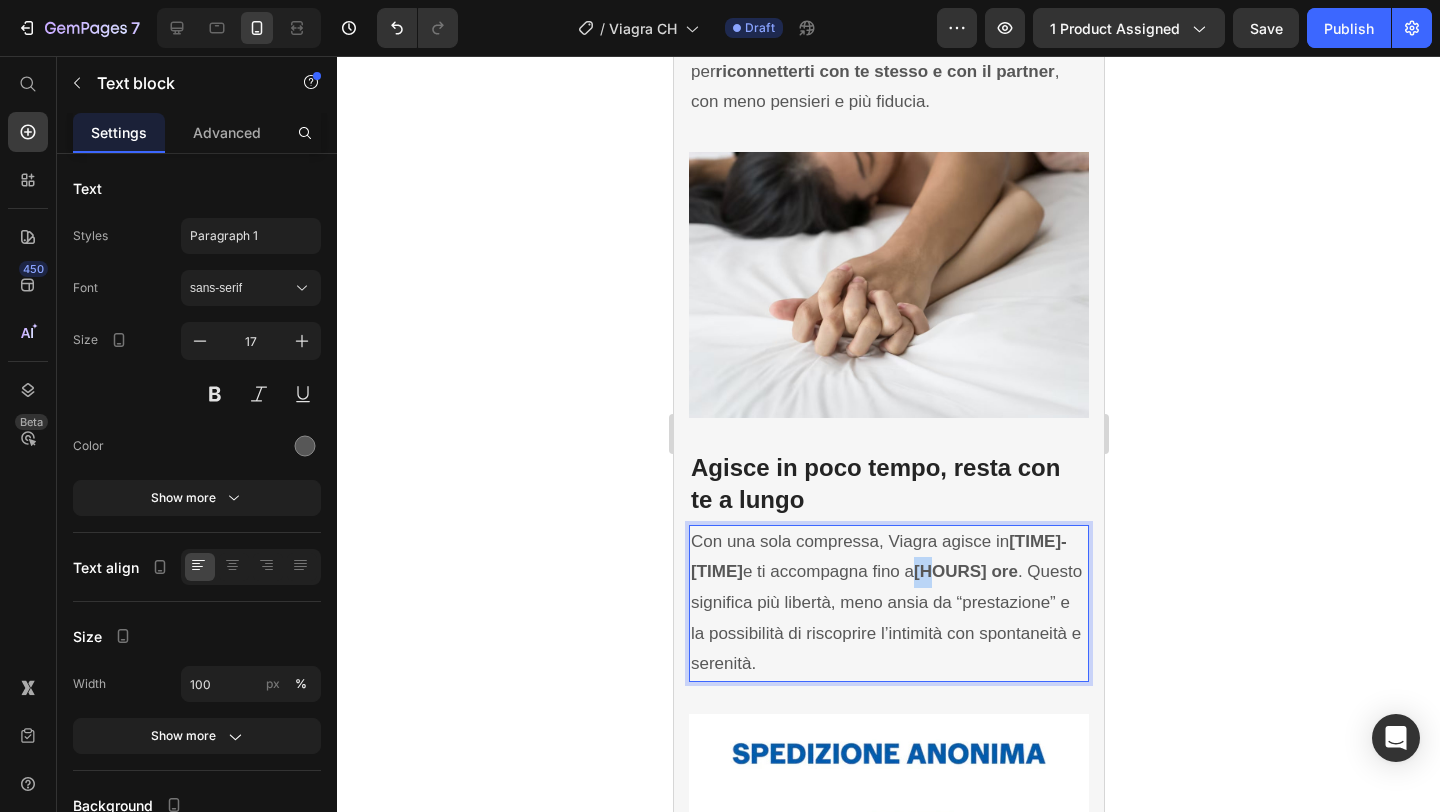 click on "[HOURS] ore" at bounding box center (965, 571) 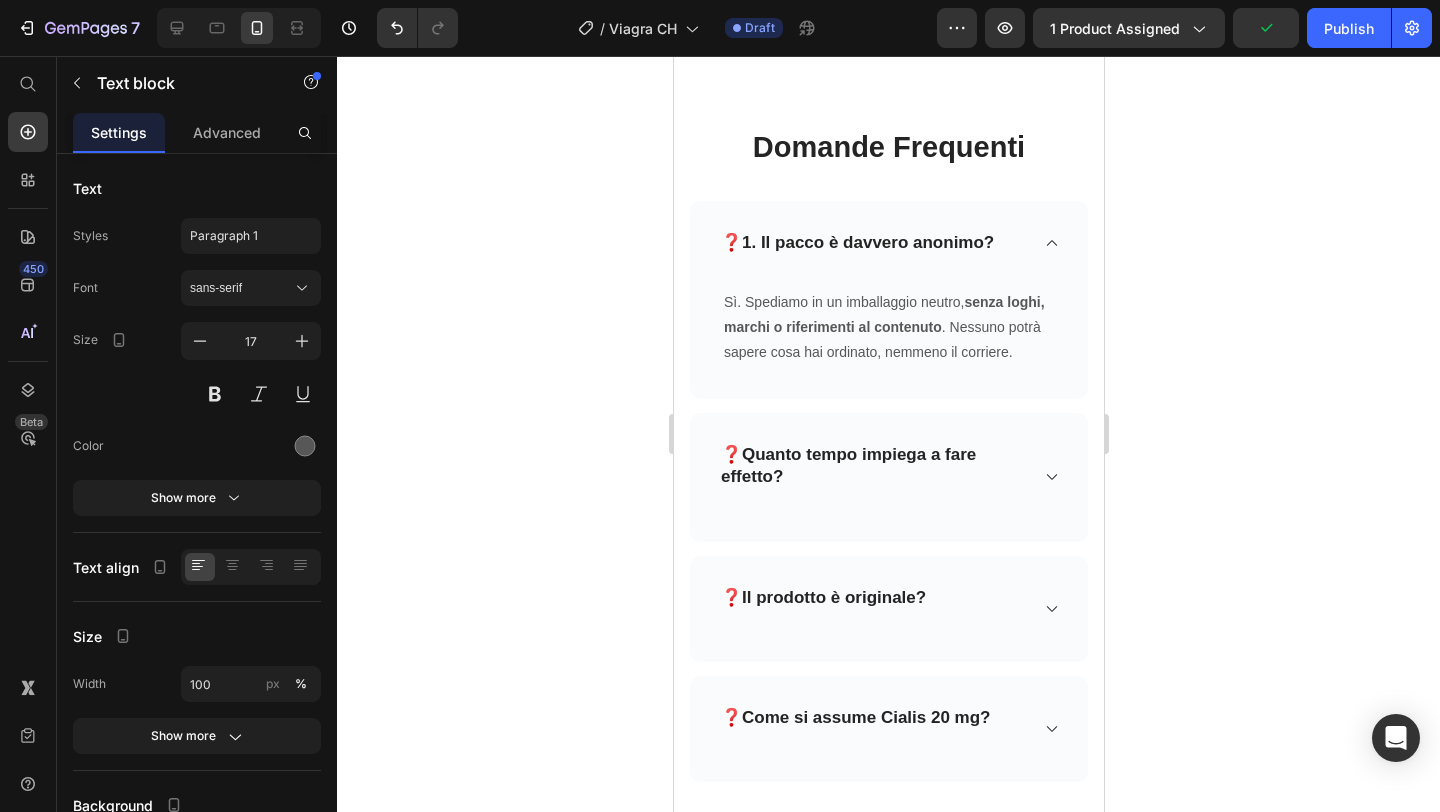 scroll, scrollTop: 6211, scrollLeft: 0, axis: vertical 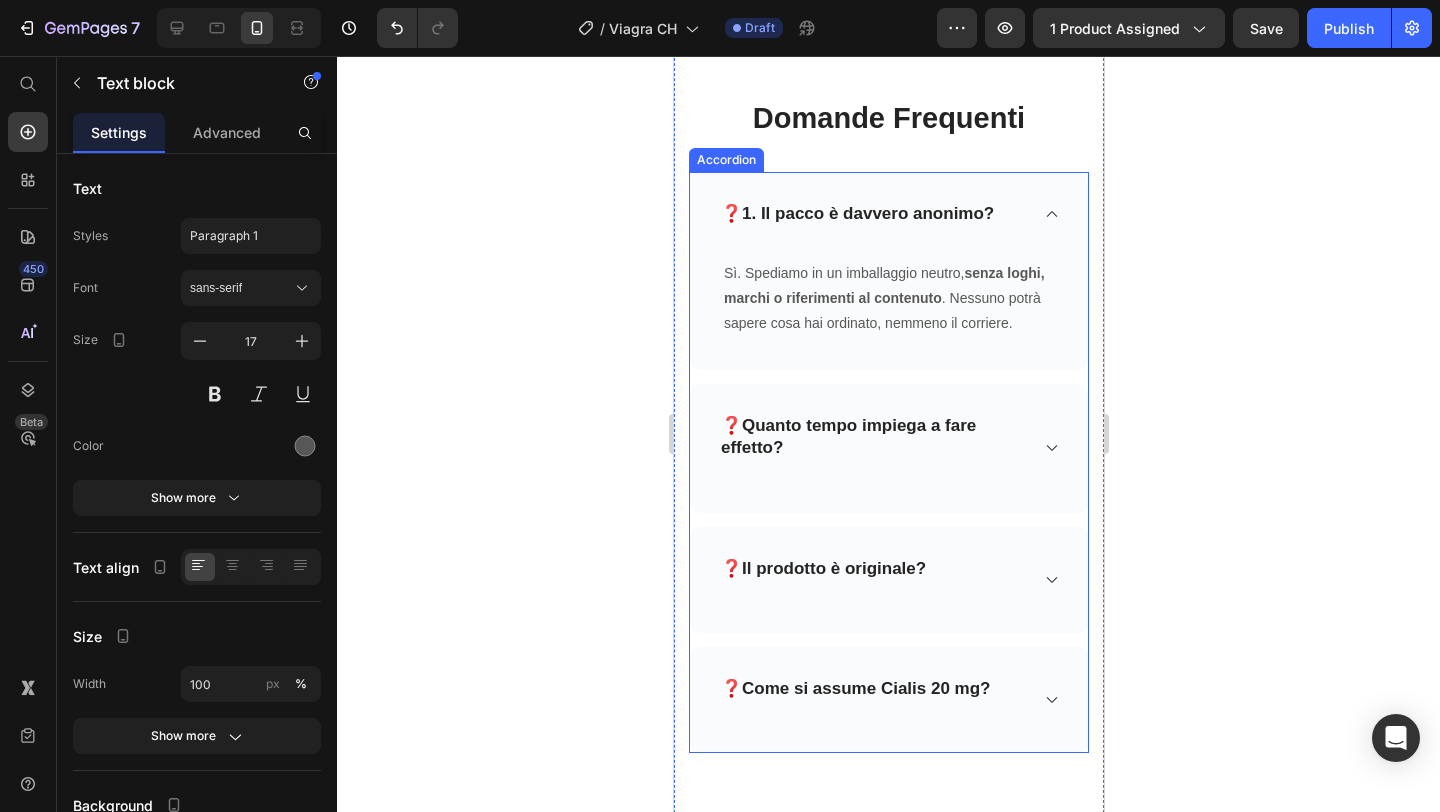 click on "❓  Quanto tempo impiega a fare effetto?" at bounding box center [888, 448] 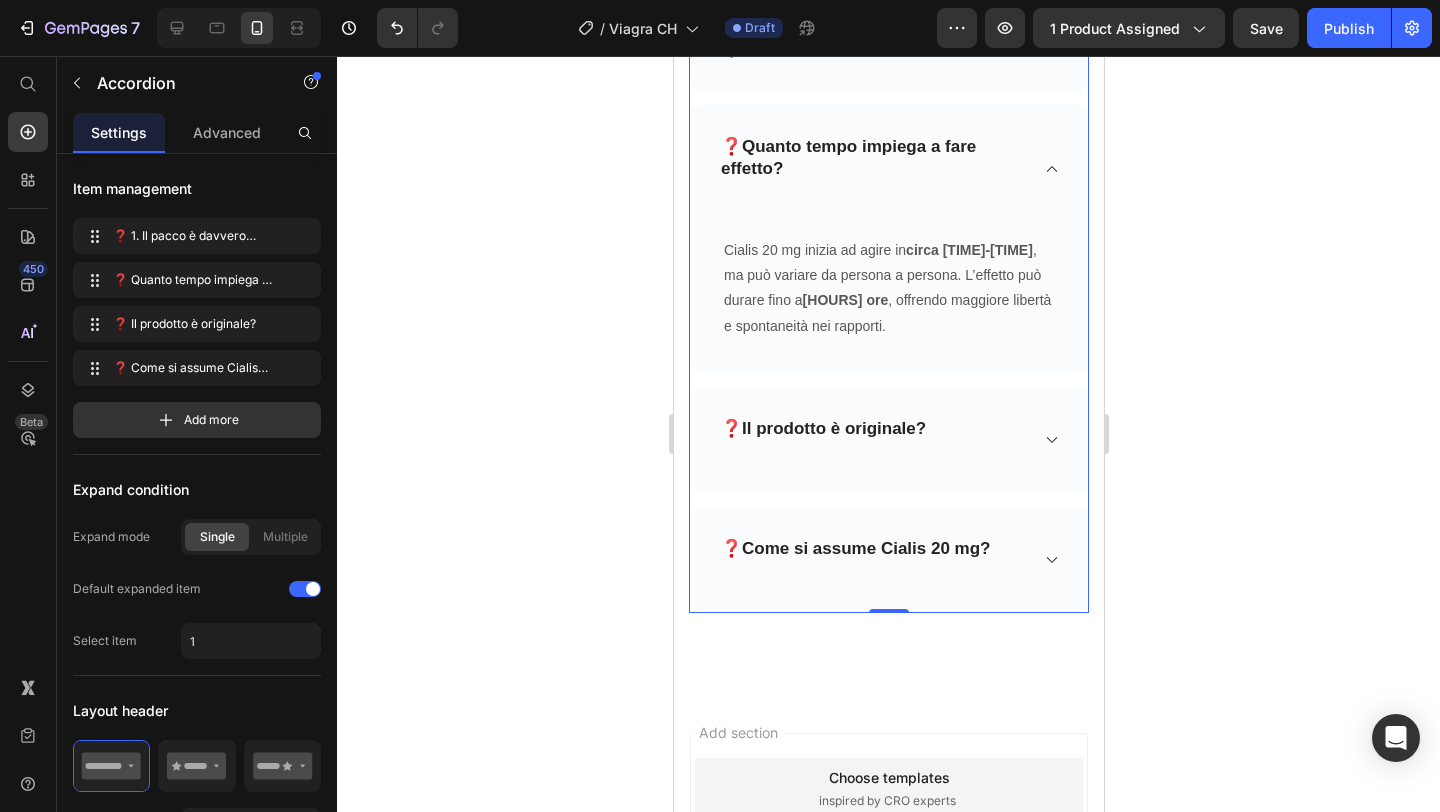 scroll, scrollTop: 6412, scrollLeft: 0, axis: vertical 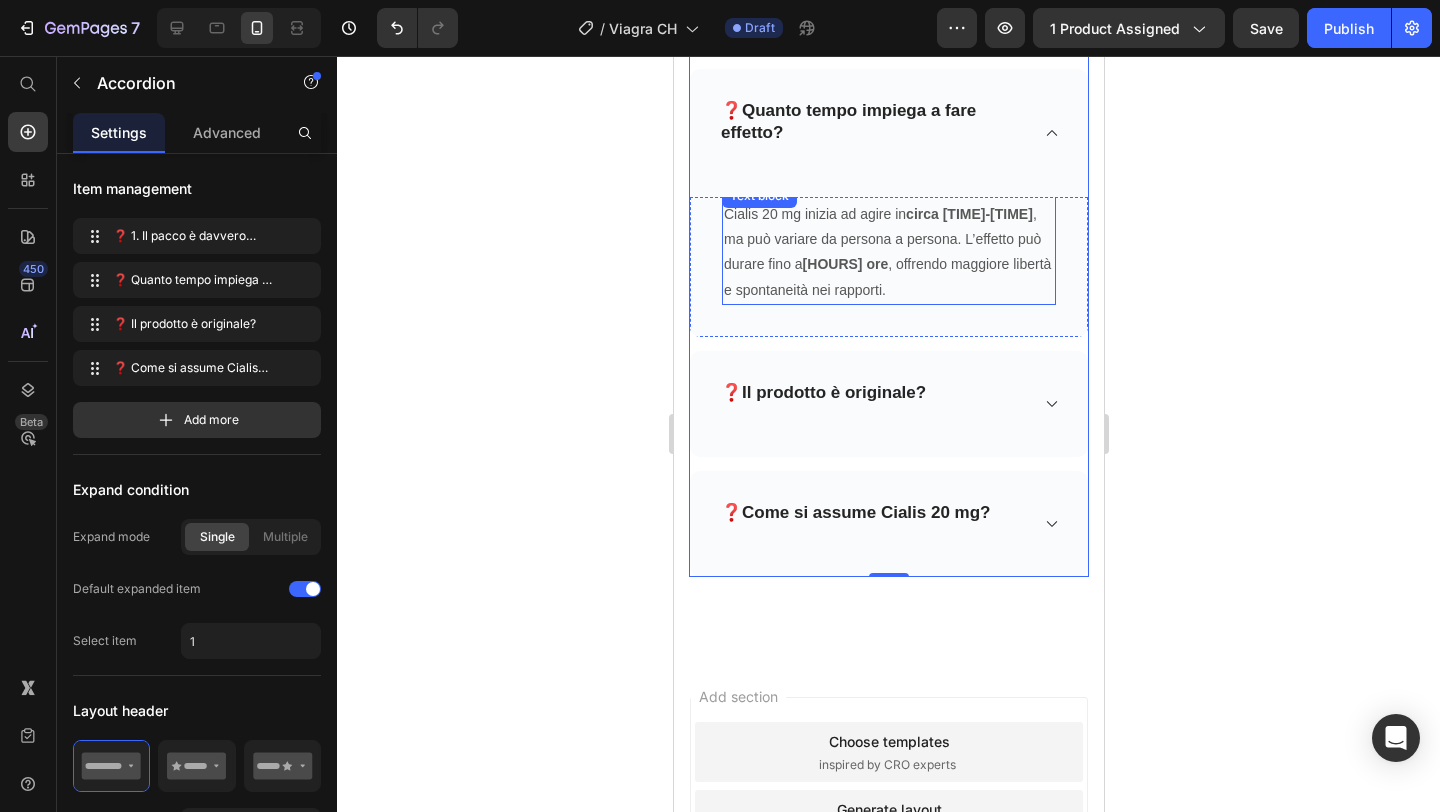click on "[HOURS] ore" at bounding box center [845, 264] 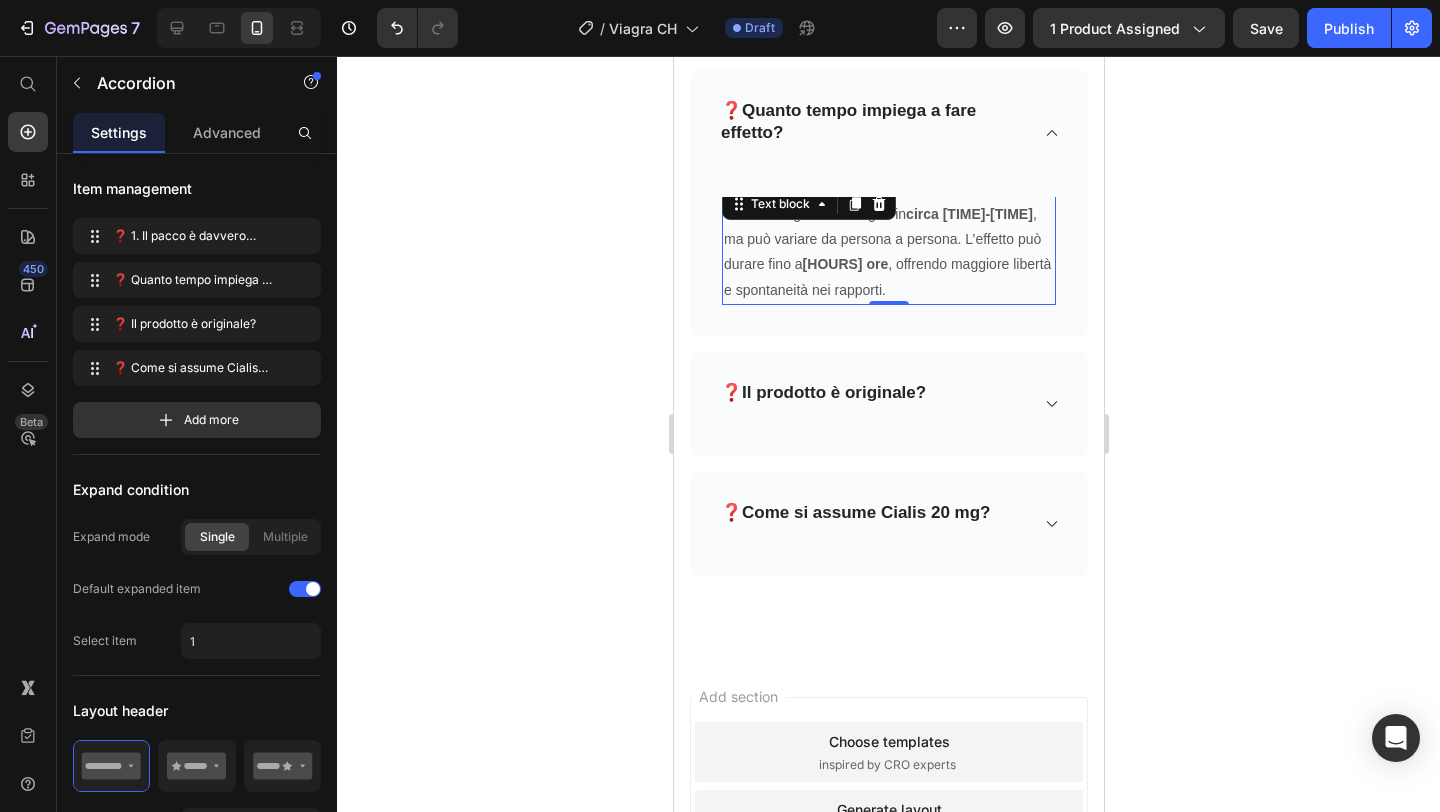 click on "[HOURS] ore" at bounding box center (845, 264) 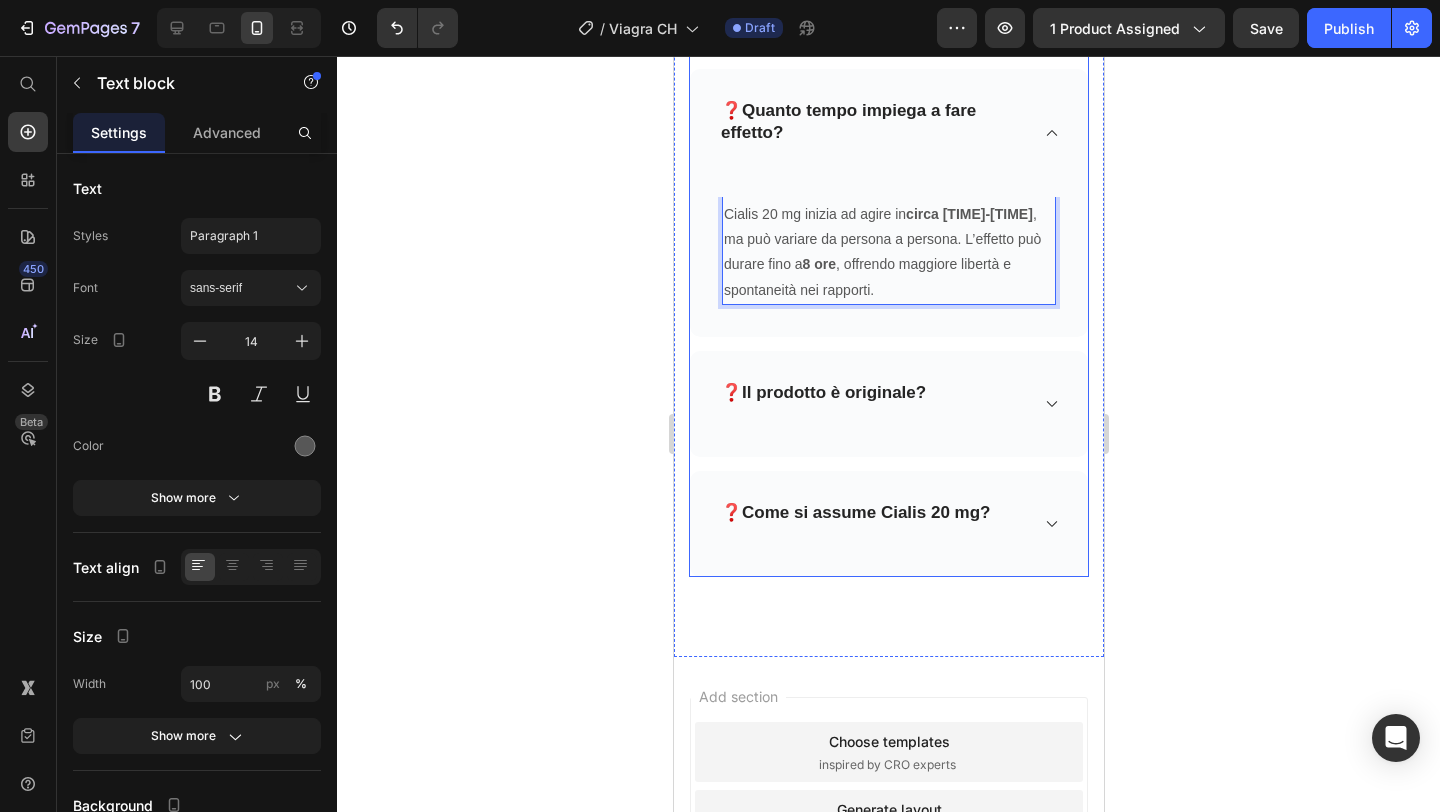 click on "❓  Il prodotto è originale?" at bounding box center (872, 404) 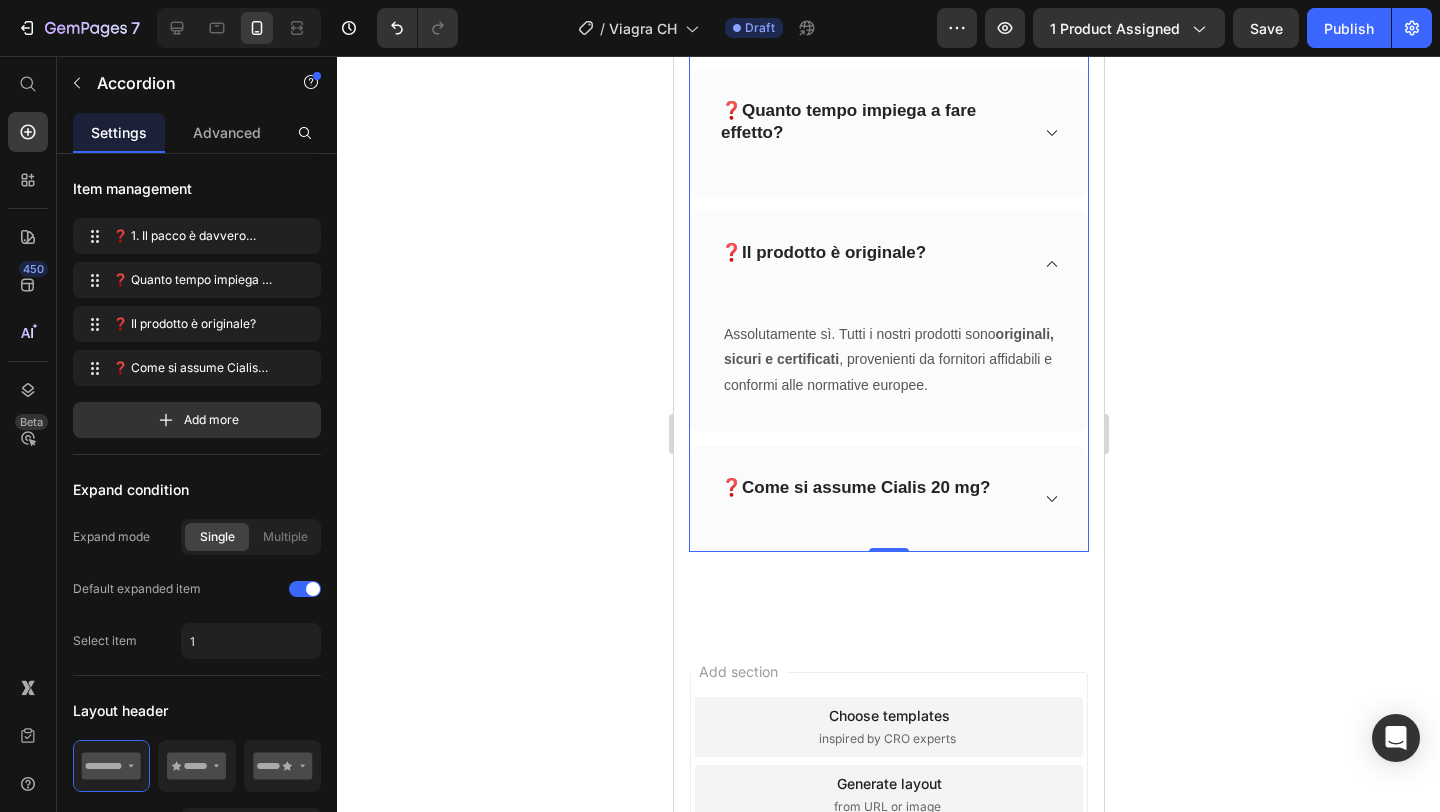 click on "❓  Come si assume Cialis 20 mg?" at bounding box center (888, 499) 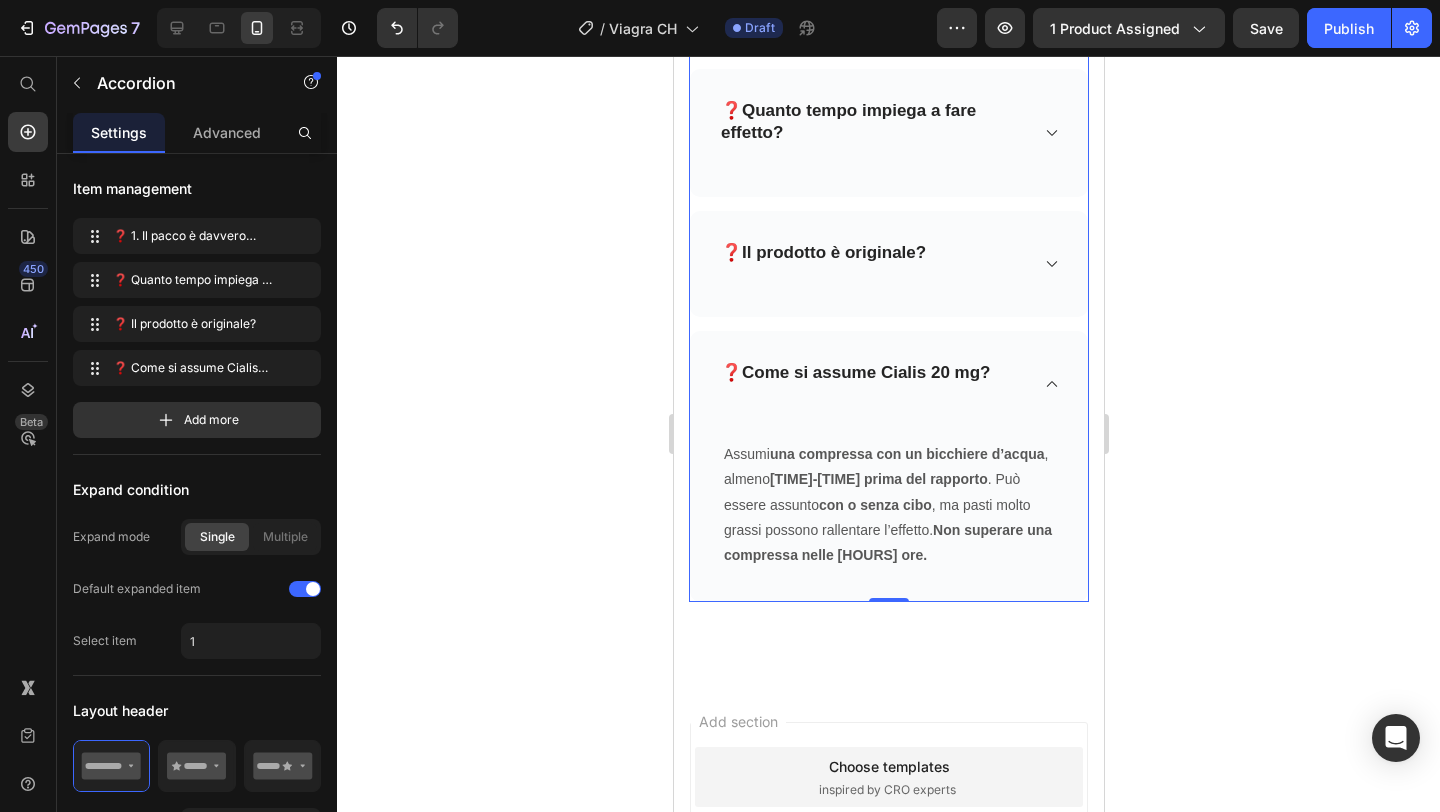 click on "Come si assume Cialis 20 mg?" at bounding box center (865, 372) 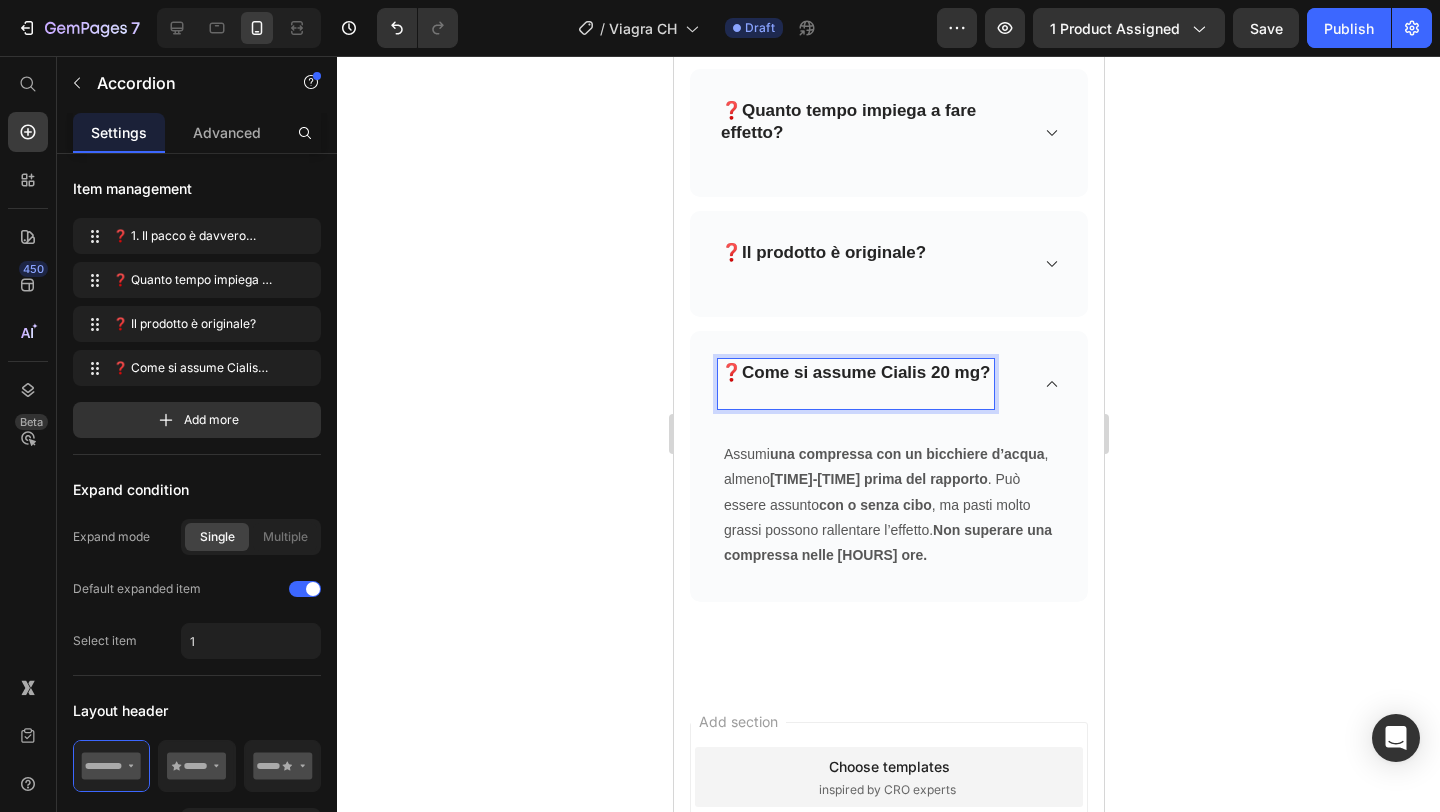 click on "Come si assume Cialis 20 mg?" at bounding box center (865, 372) 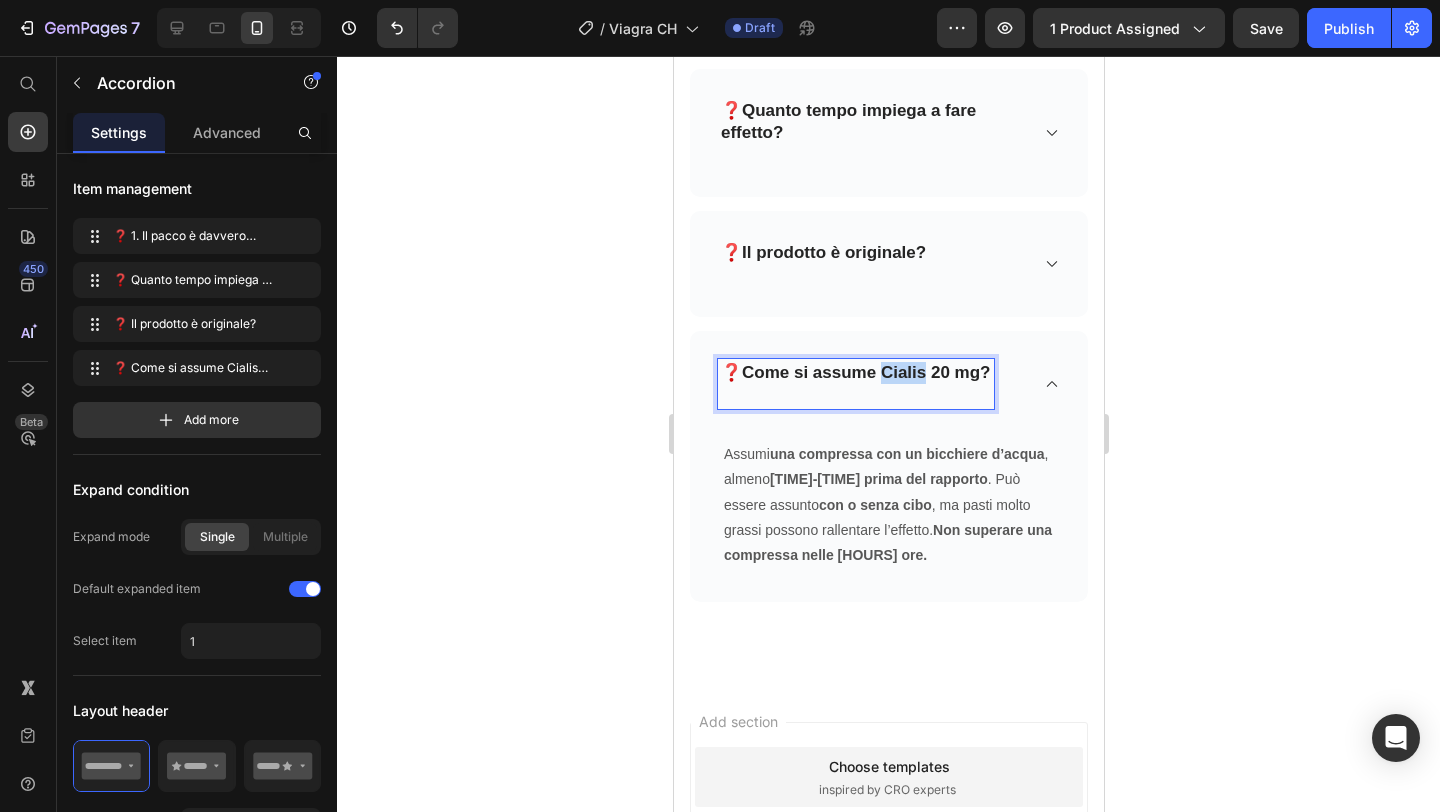 click on "Come si assume Cialis 20 mg?" at bounding box center (865, 372) 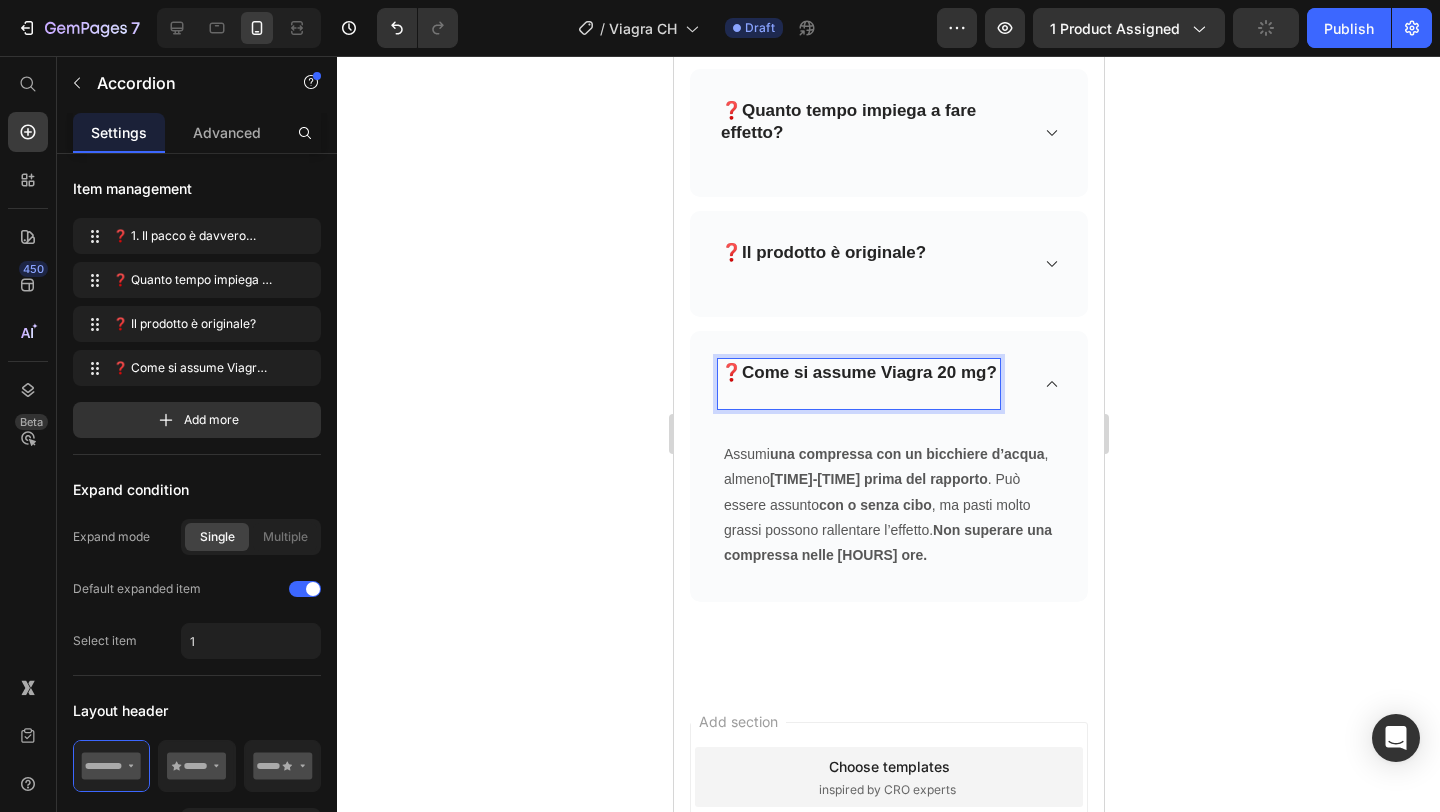 click on "Come si assume Viagra 20 mg?" at bounding box center [868, 372] 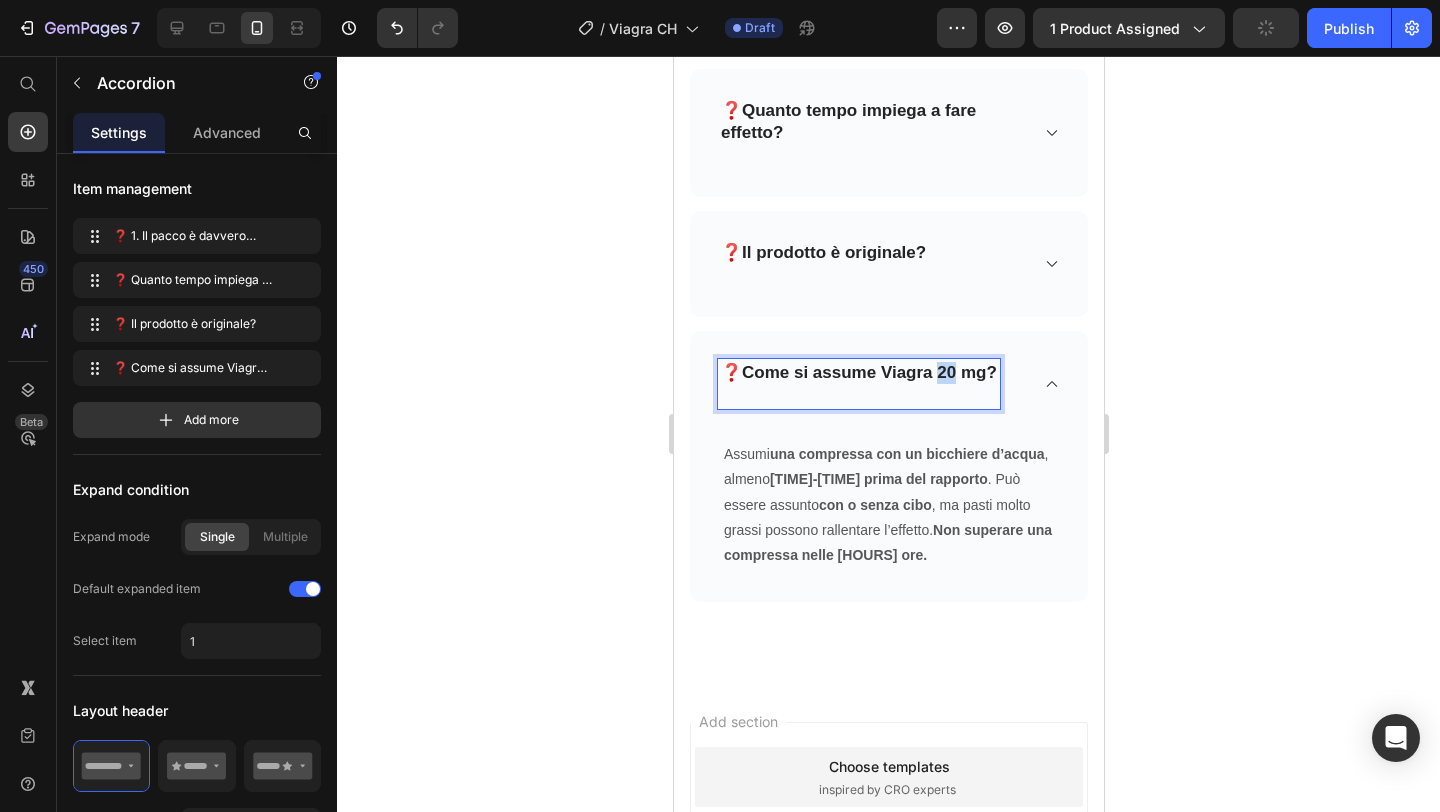 click on "Come si assume Viagra 20 mg?" at bounding box center [868, 372] 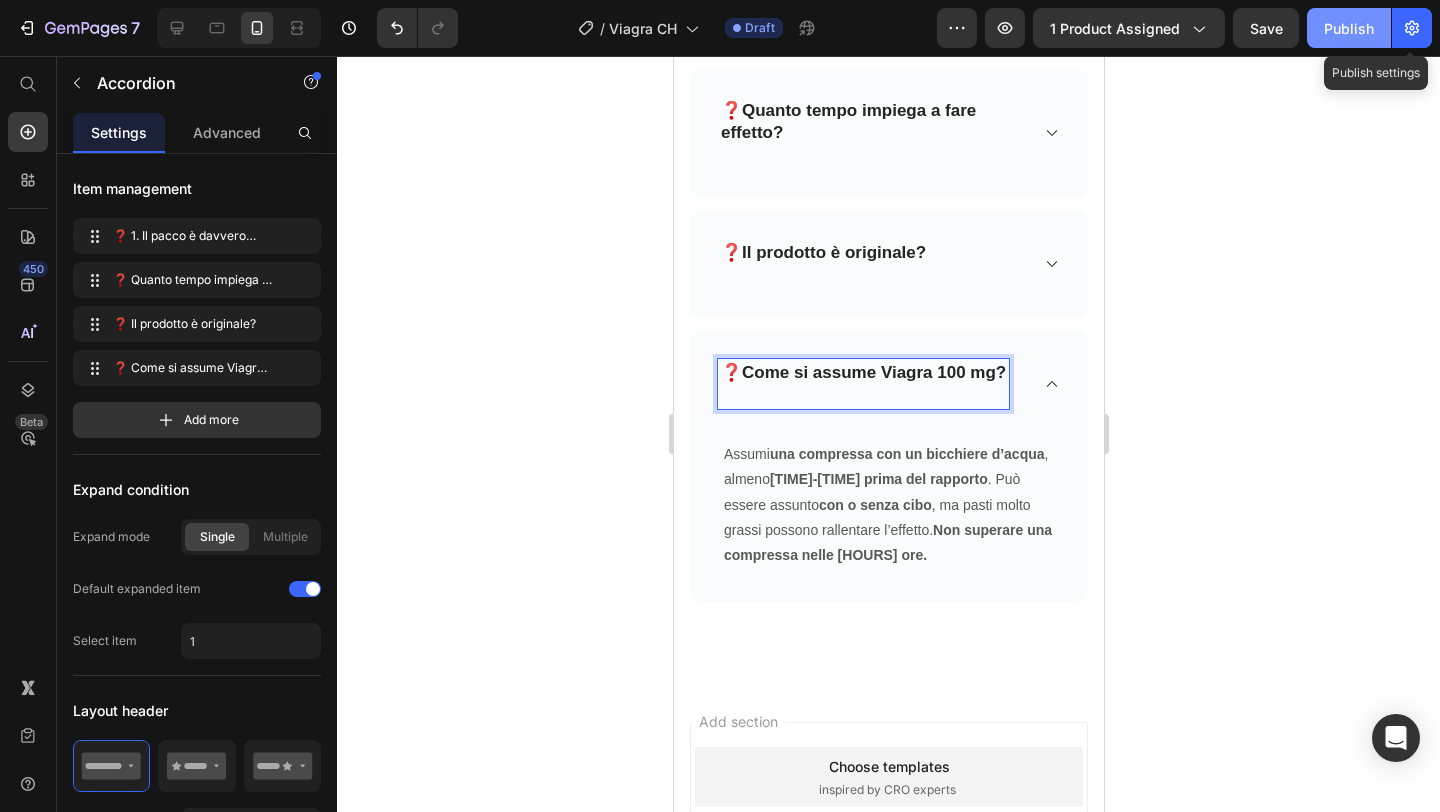 click on "Publish" 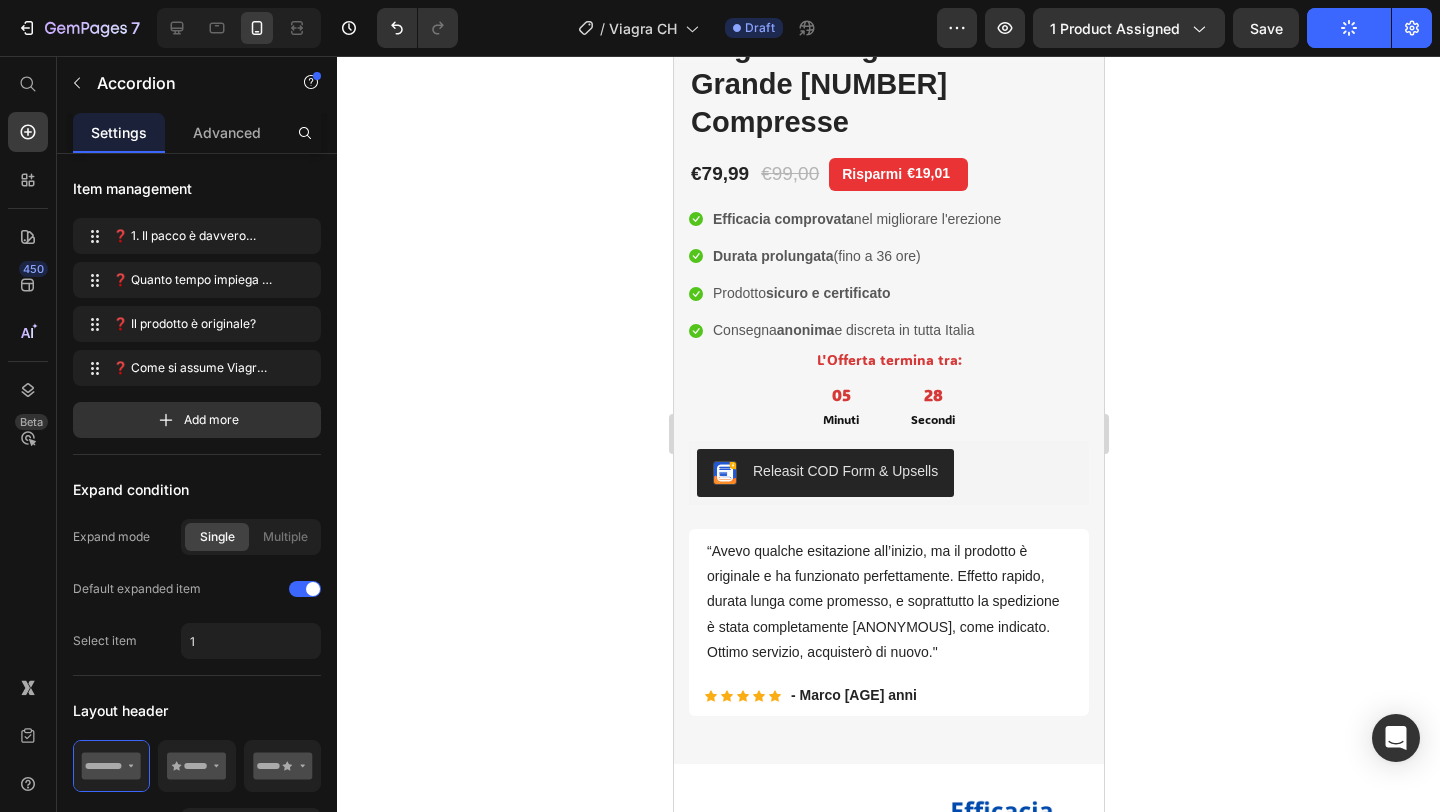 scroll, scrollTop: 461, scrollLeft: 0, axis: vertical 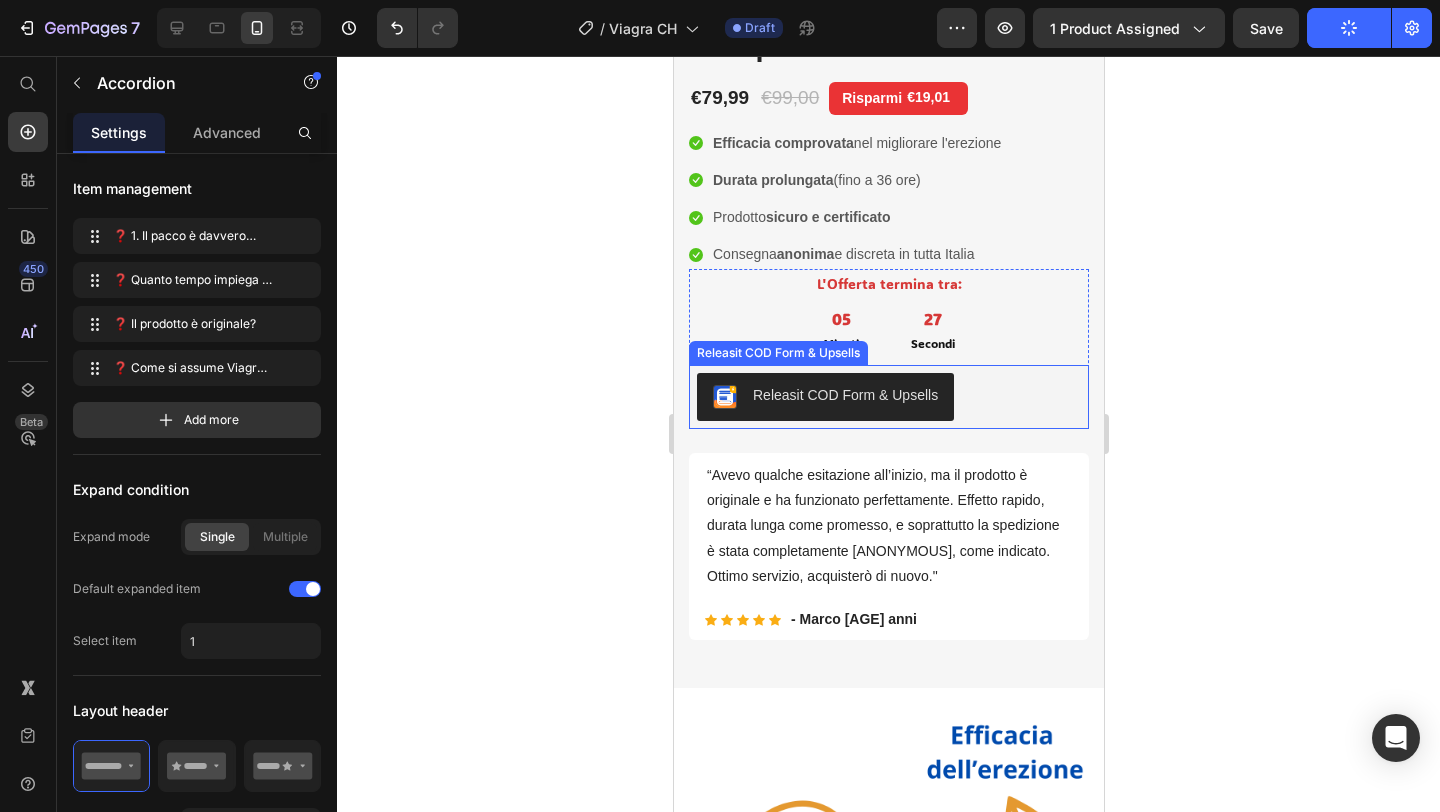 click on "Releasit COD Form & Upsells" at bounding box center (824, 397) 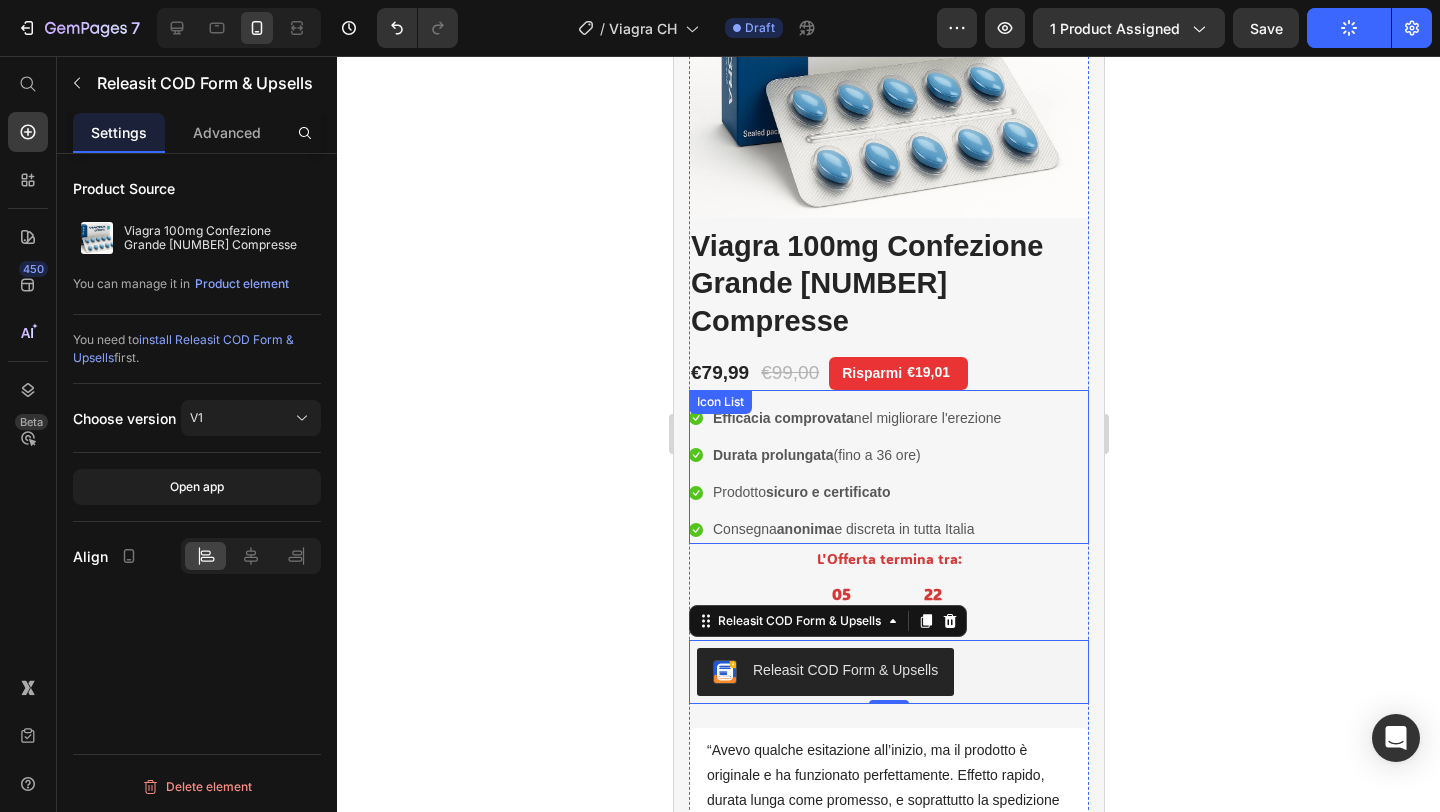 scroll, scrollTop: 0, scrollLeft: 0, axis: both 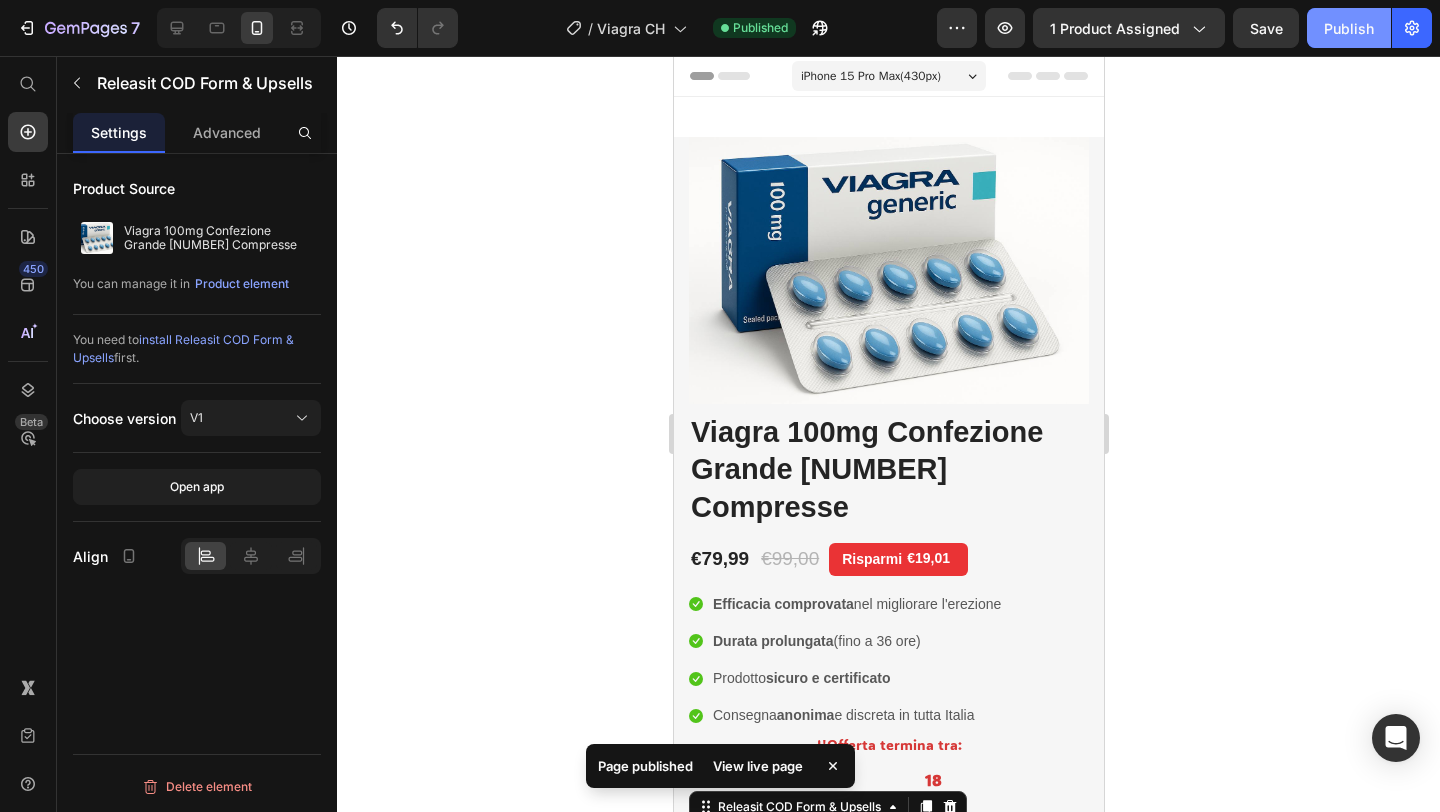 click on "Publish" at bounding box center (1349, 28) 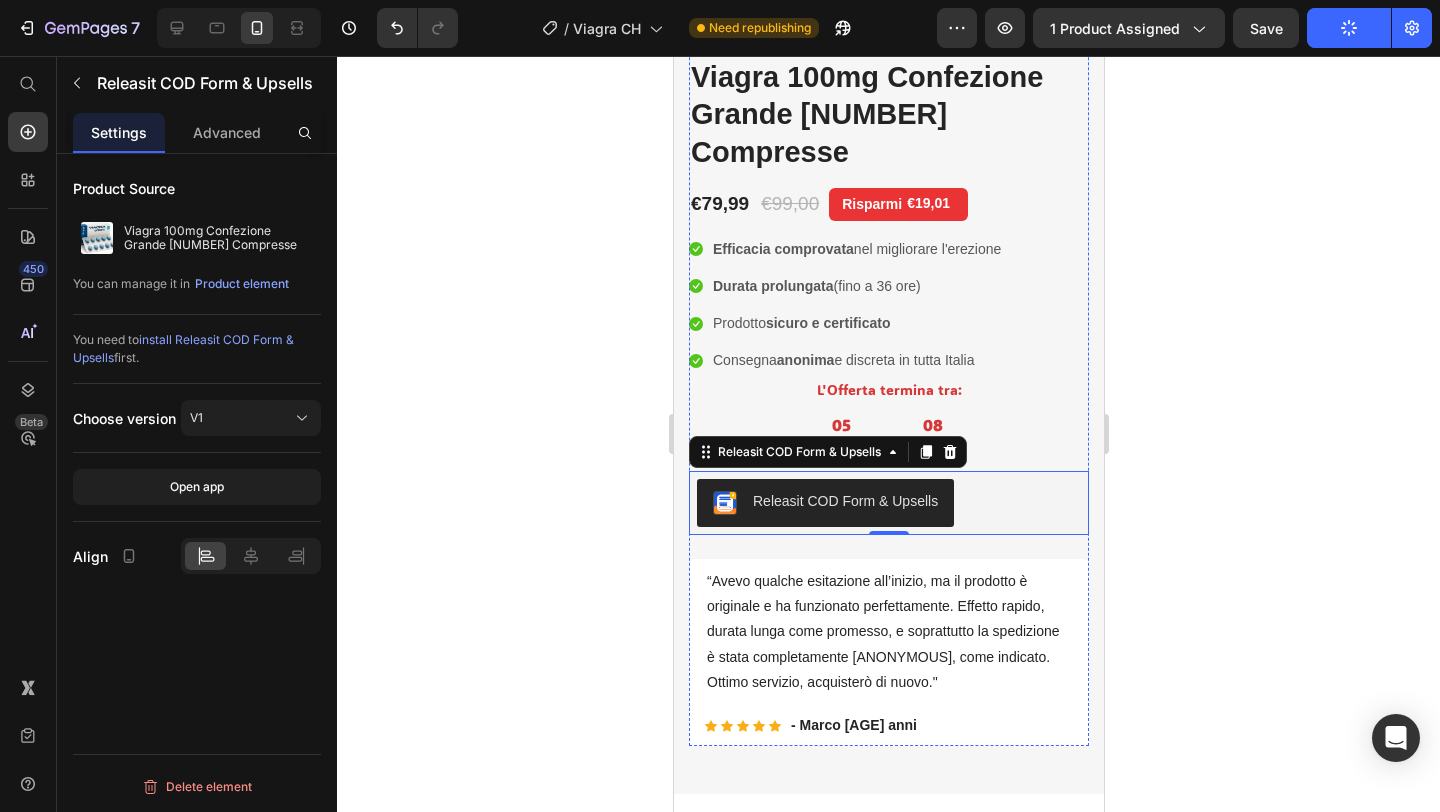 scroll, scrollTop: 356, scrollLeft: 0, axis: vertical 